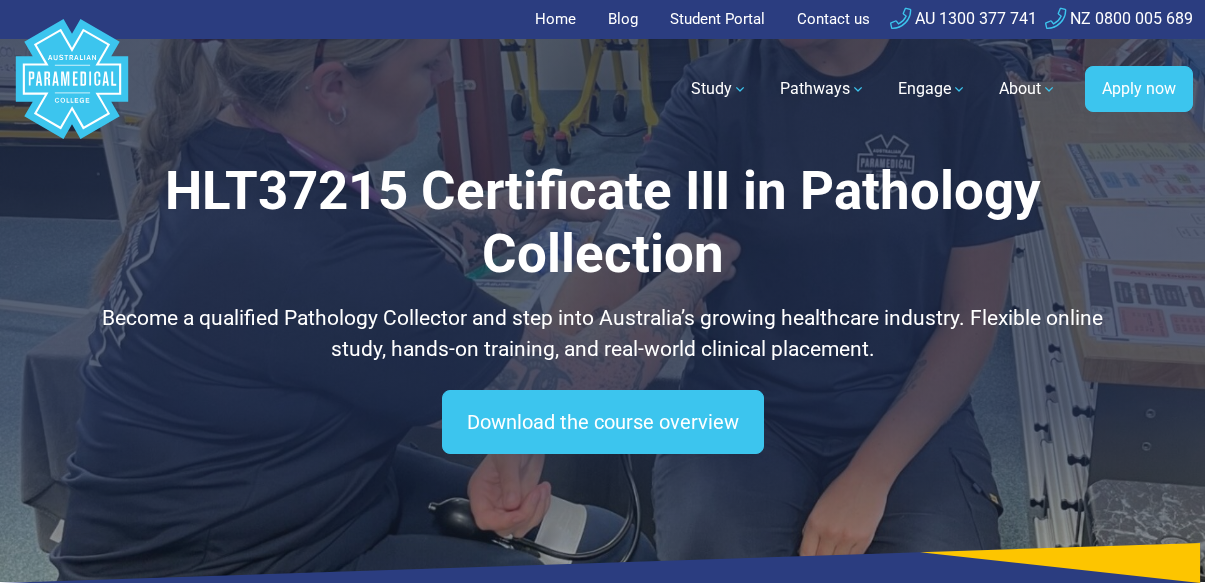 scroll, scrollTop: 0, scrollLeft: 0, axis: both 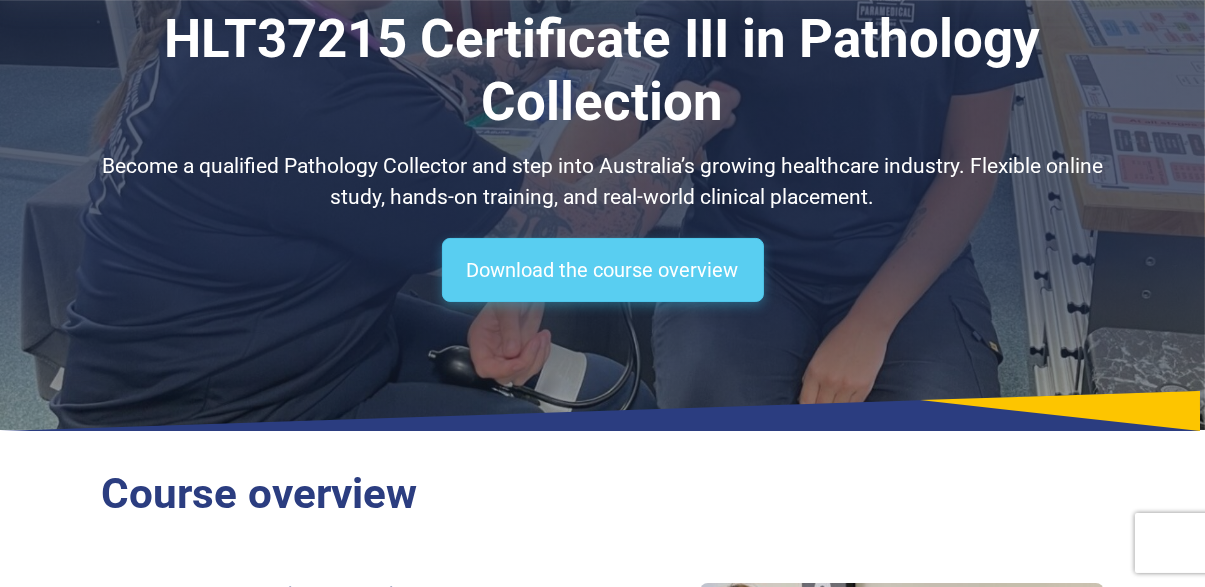 click on "Download the course overview" at bounding box center (603, 270) 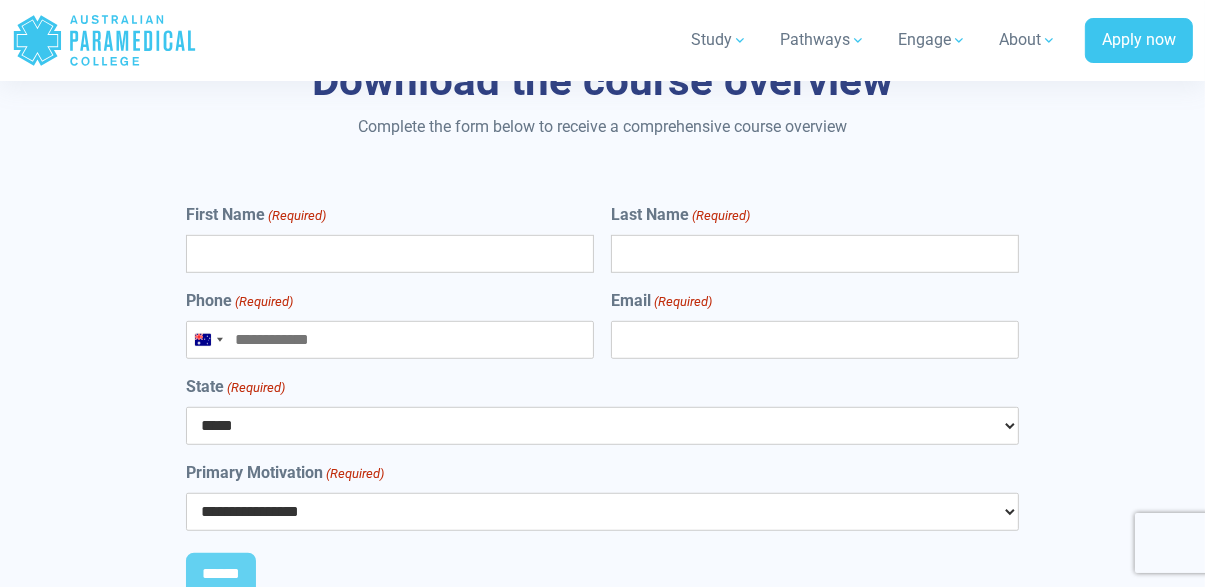 scroll, scrollTop: 7896, scrollLeft: 0, axis: vertical 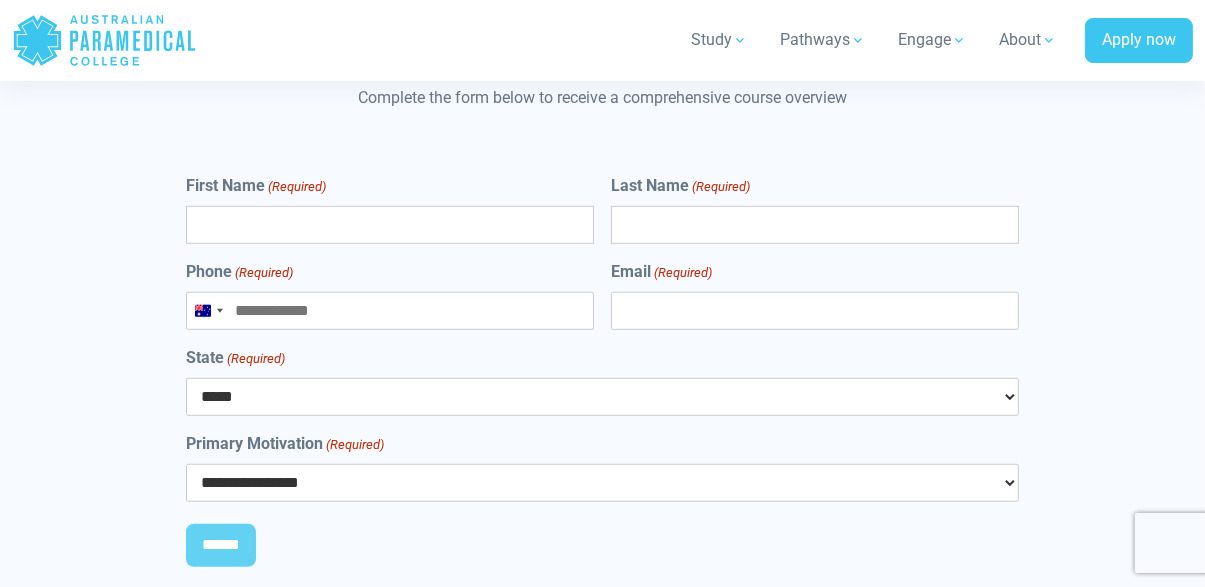 click on "First Name (Required)" at bounding box center [390, 225] 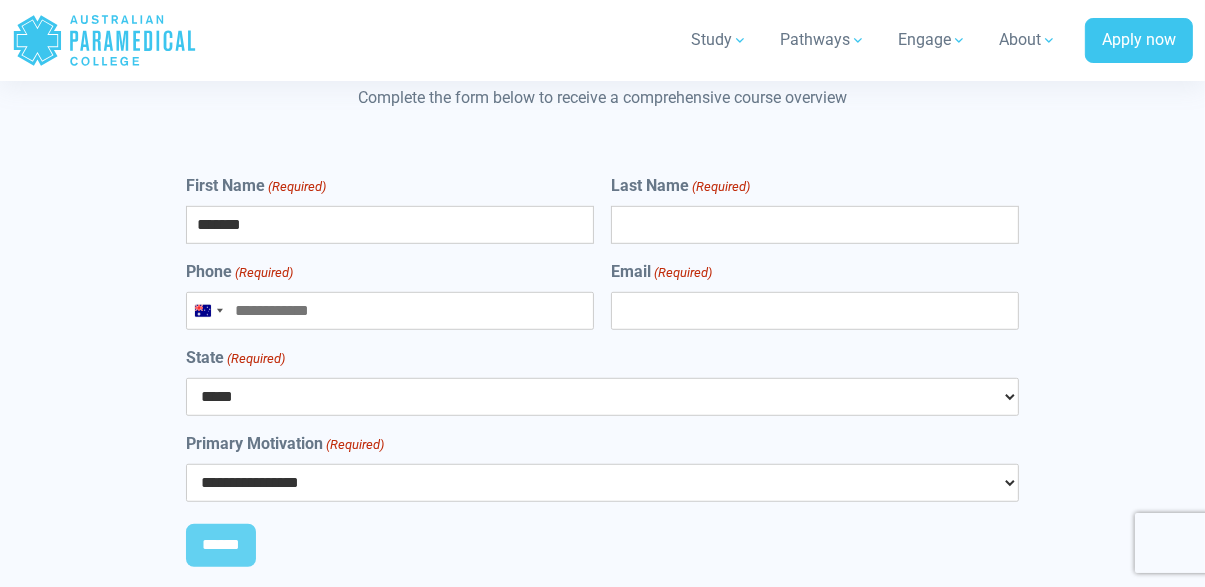 type on "****" 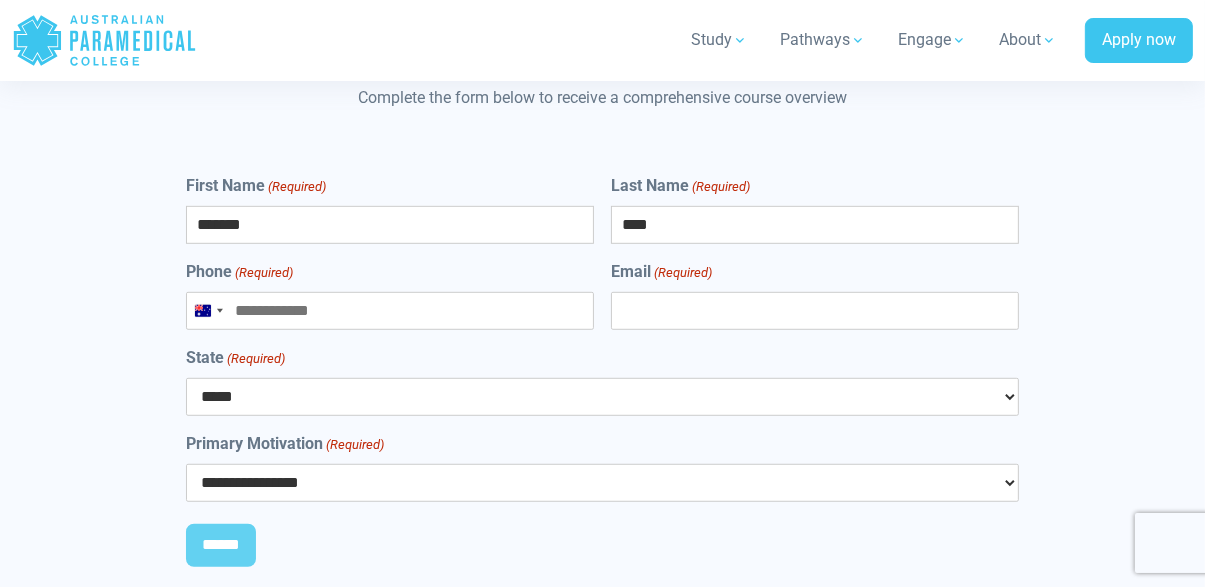 type on "**********" 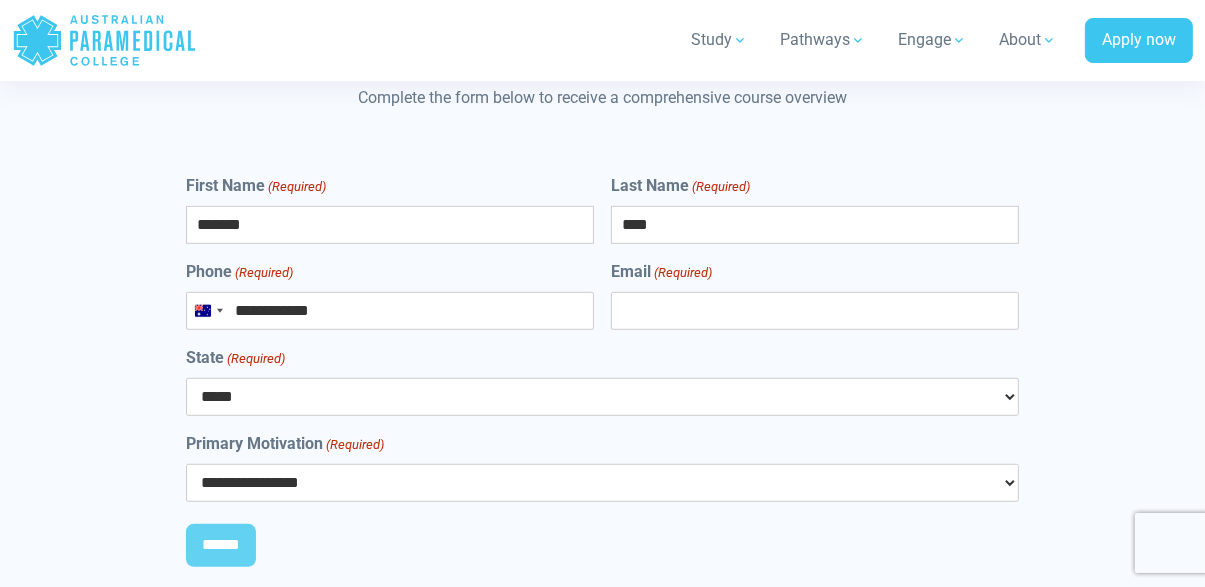 type on "**********" 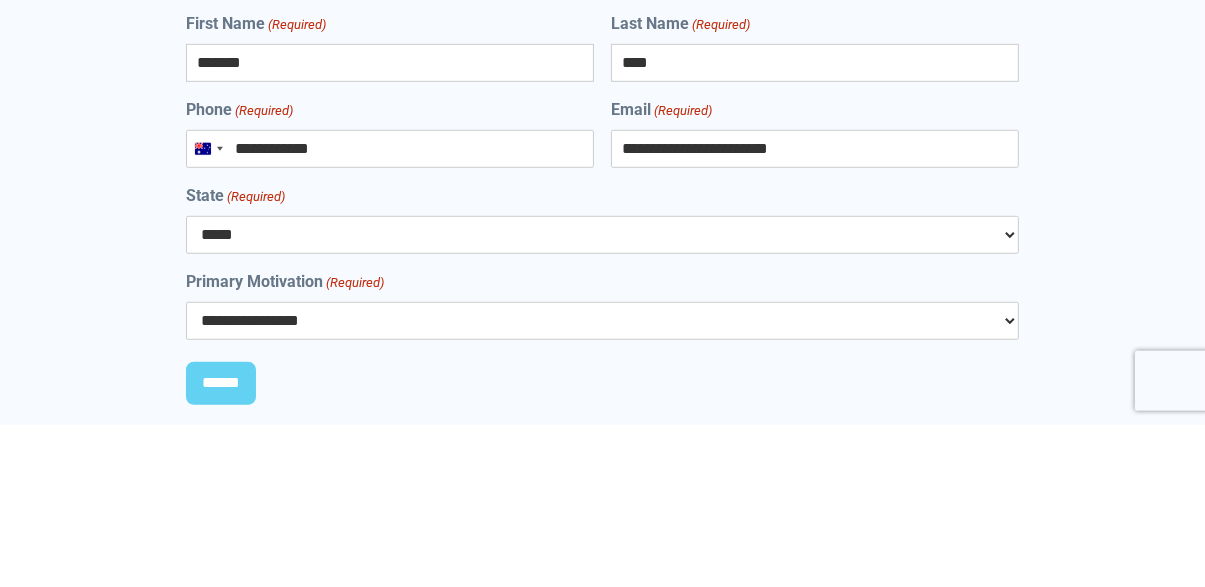 scroll, scrollTop: 7896, scrollLeft: 0, axis: vertical 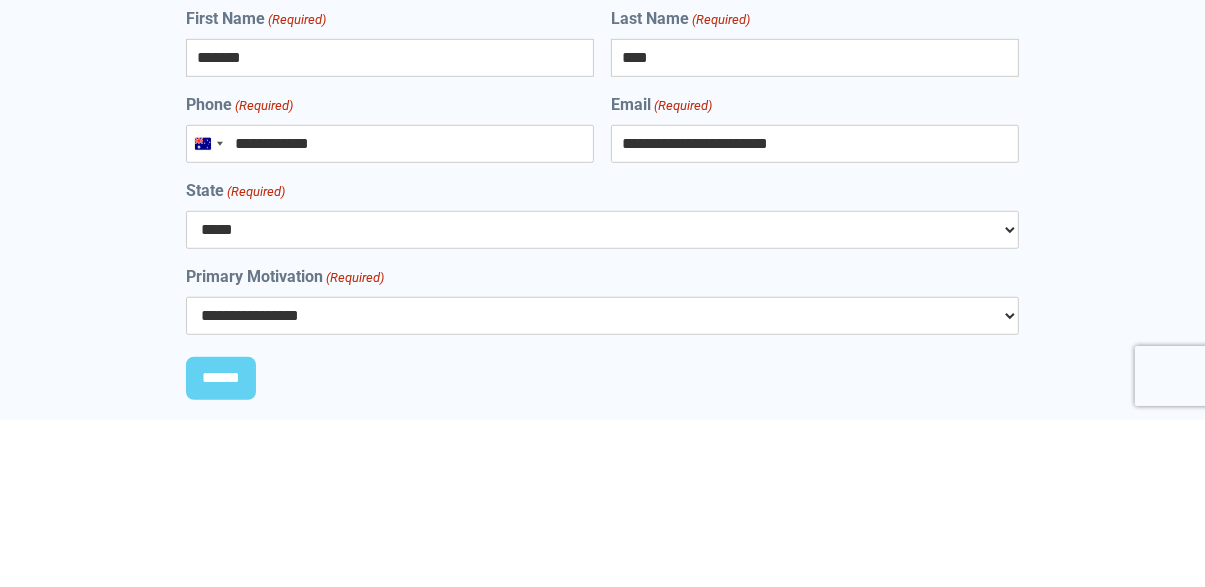click on "***** *** *** *** ** ** *** ** ***" at bounding box center (602, 397) 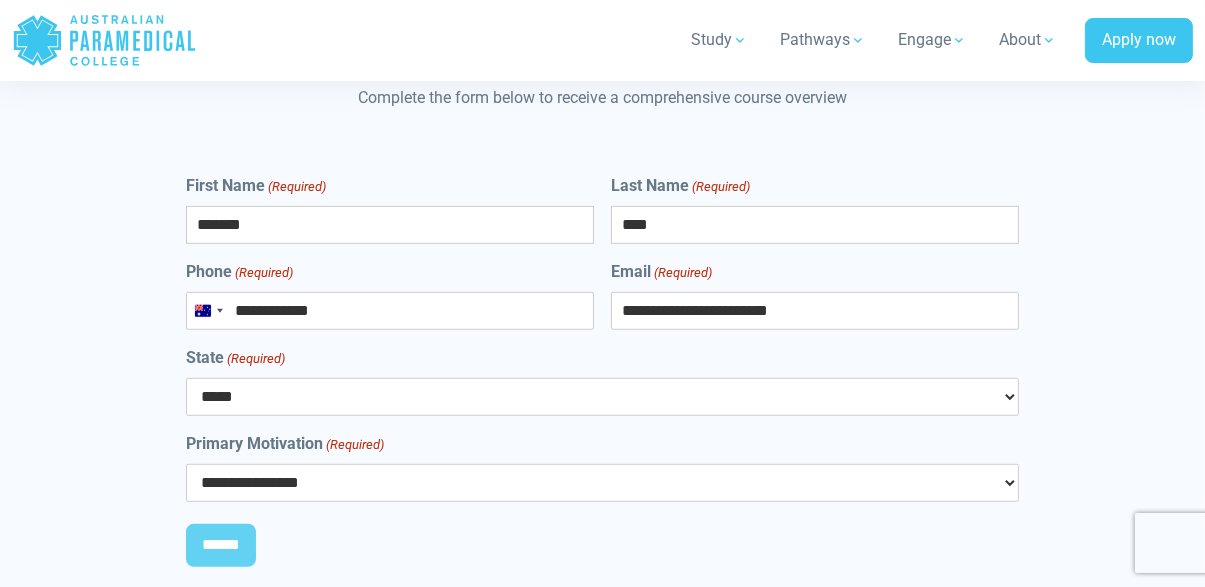 select on "***" 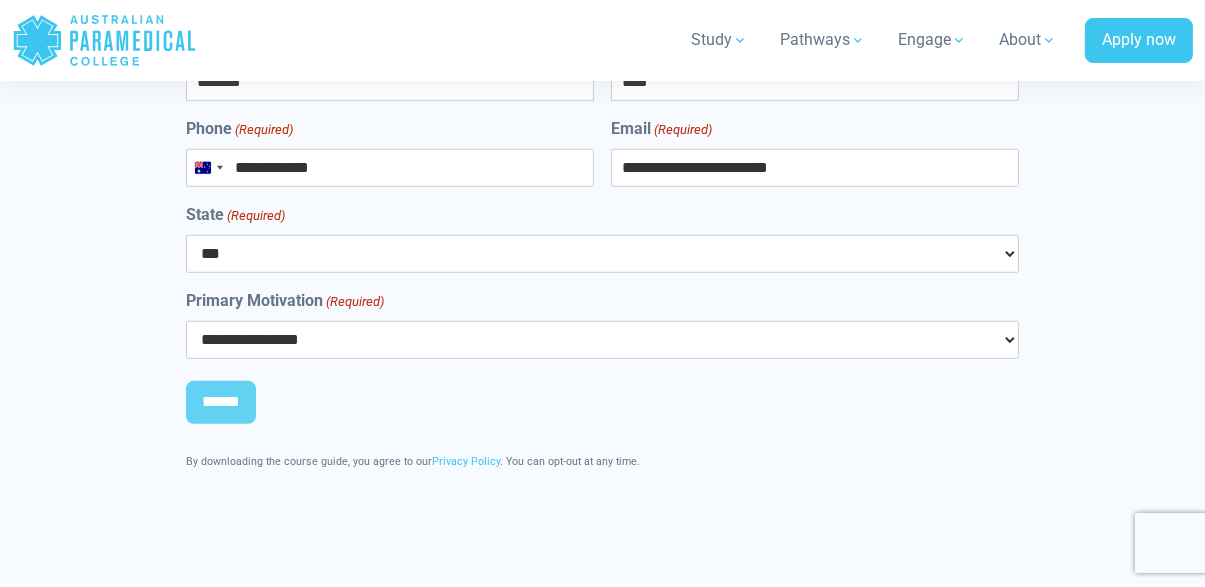 scroll, scrollTop: 8080, scrollLeft: 0, axis: vertical 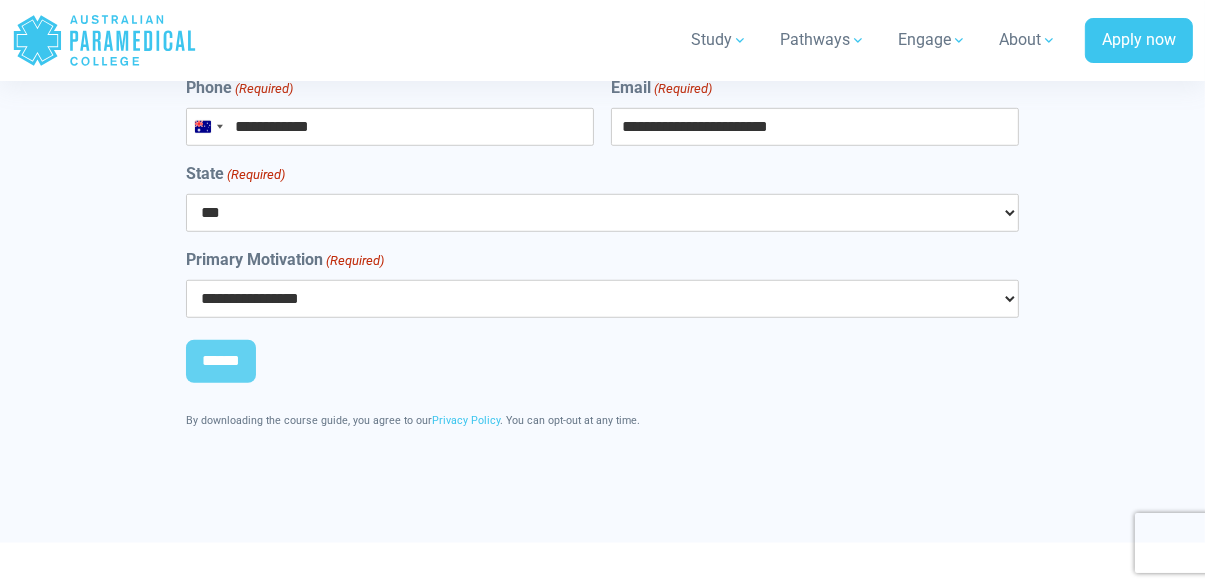 click on "**********" at bounding box center [602, 299] 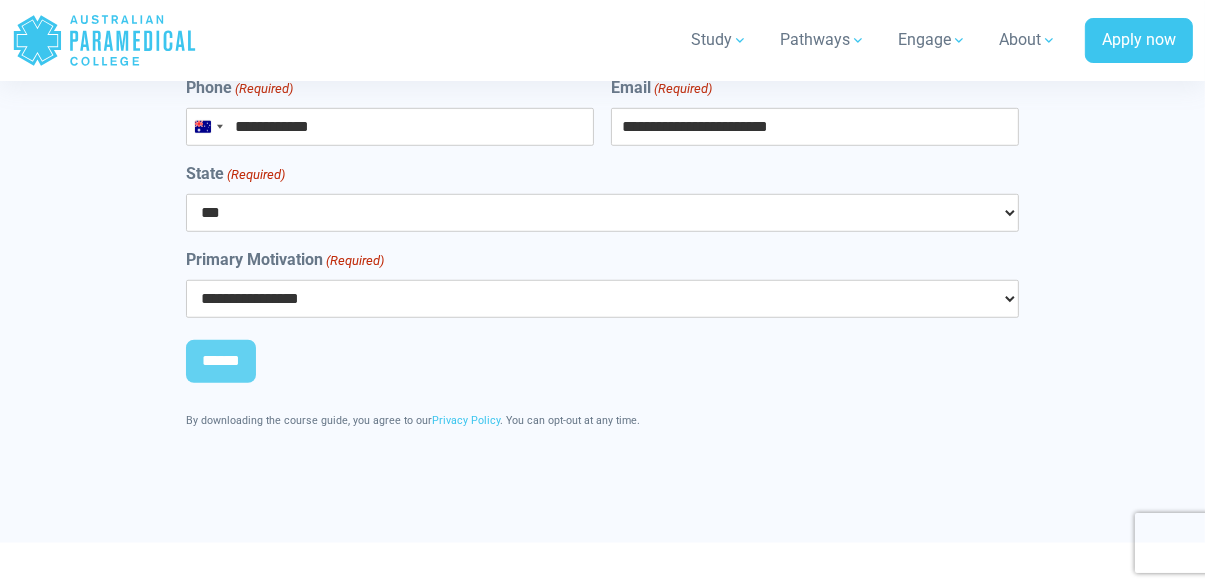 select on "**********" 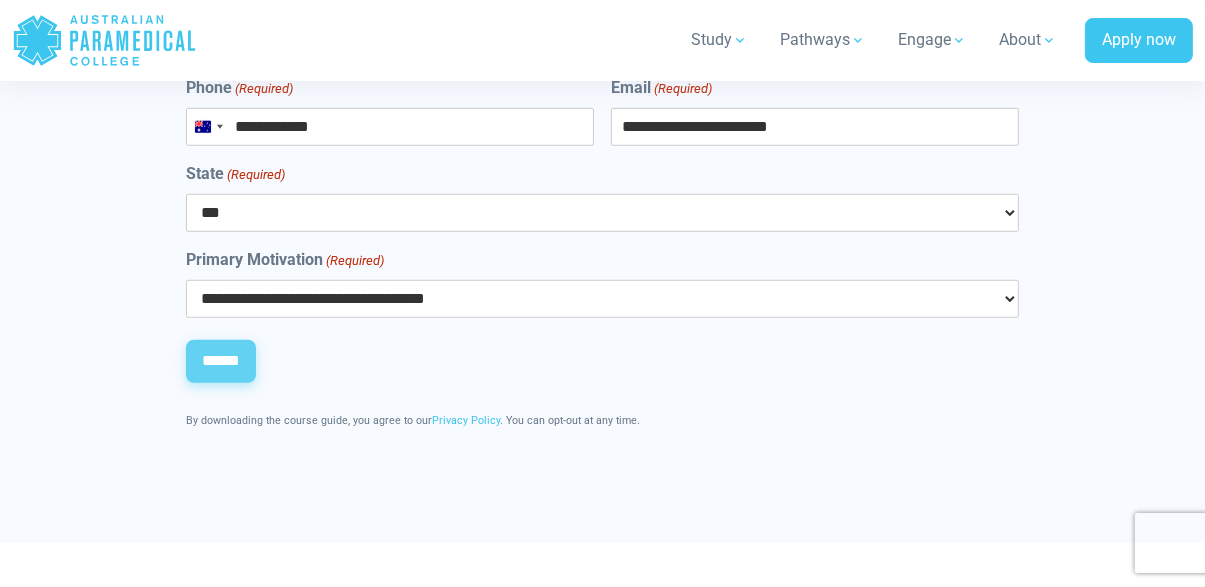click on "******" at bounding box center (221, 362) 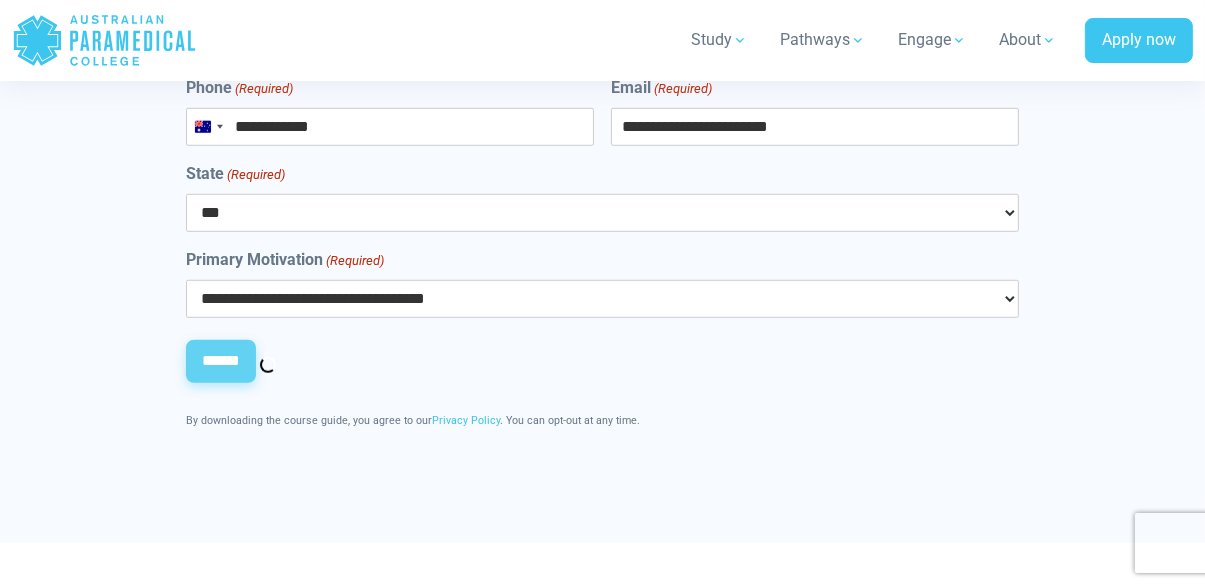 scroll, scrollTop: 8174, scrollLeft: 0, axis: vertical 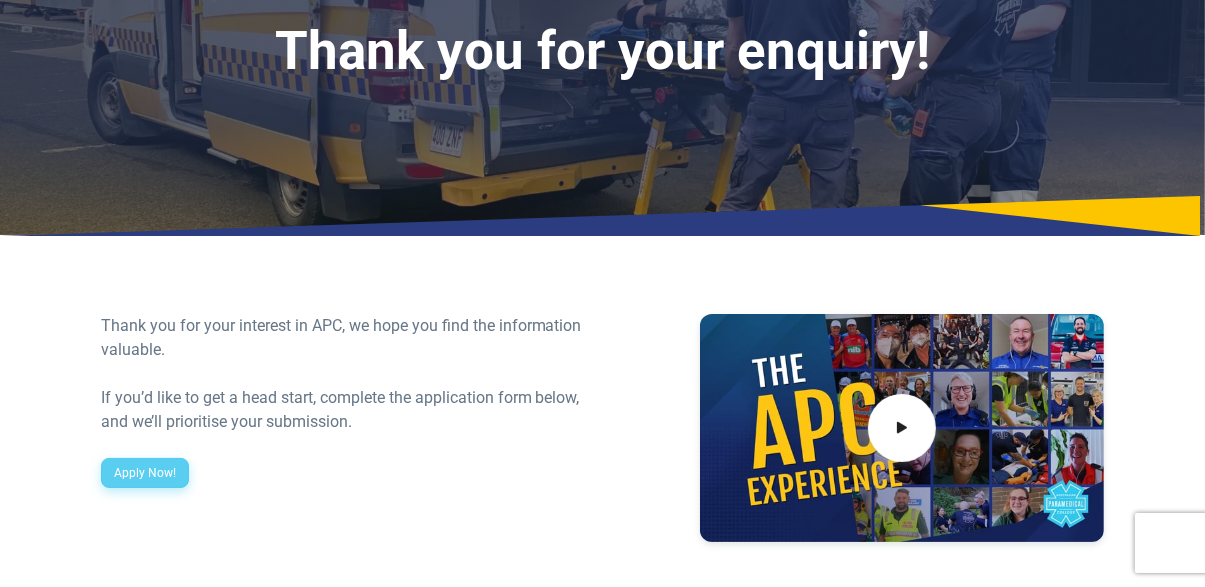 click on "Apply Now!" at bounding box center [145, 473] 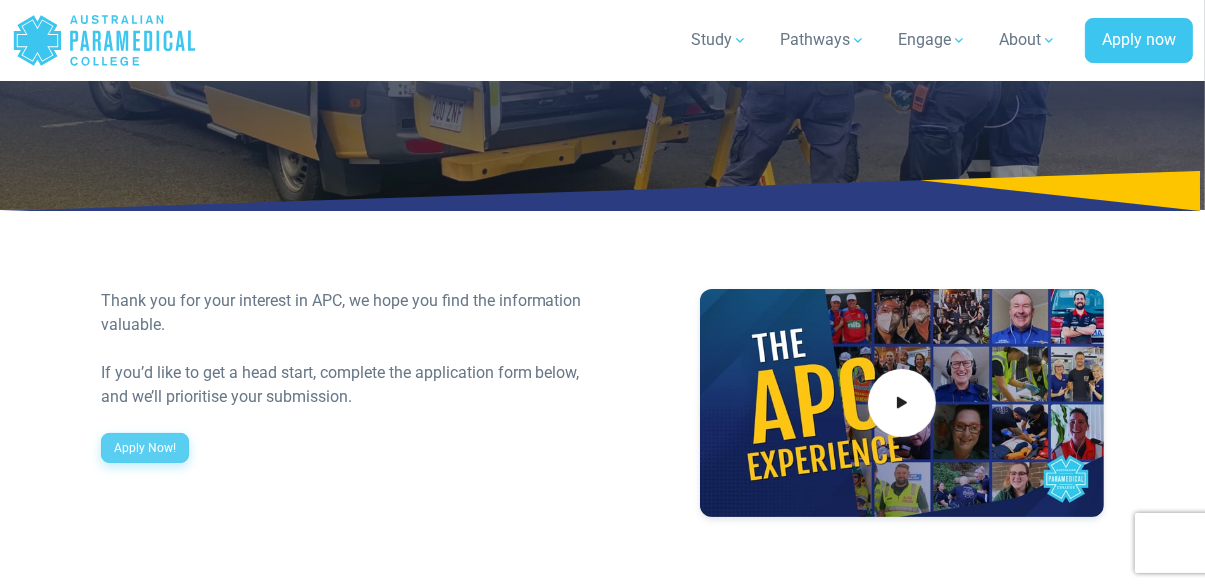 scroll, scrollTop: 0, scrollLeft: 0, axis: both 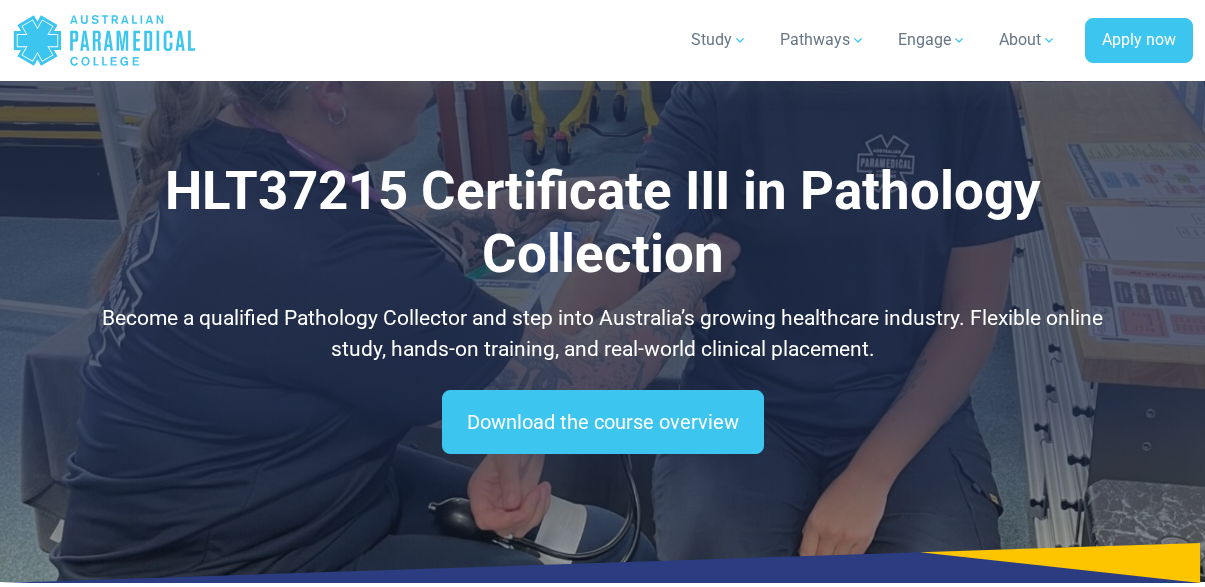 select on "***" 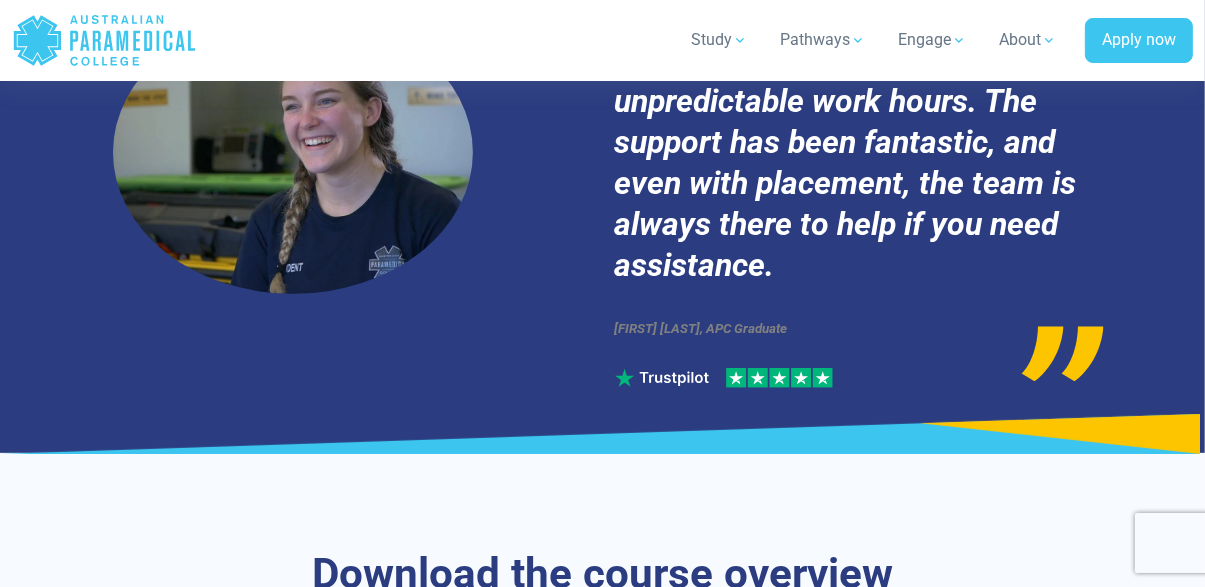 scroll, scrollTop: 7002, scrollLeft: 0, axis: vertical 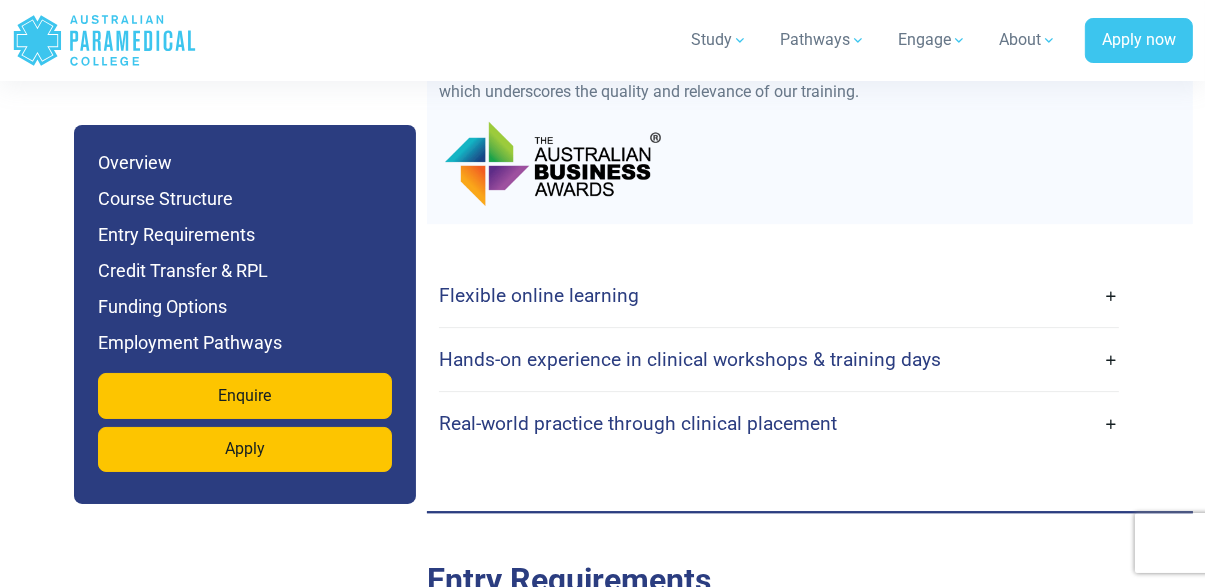 click on "Flexible online learning" at bounding box center [779, 295] 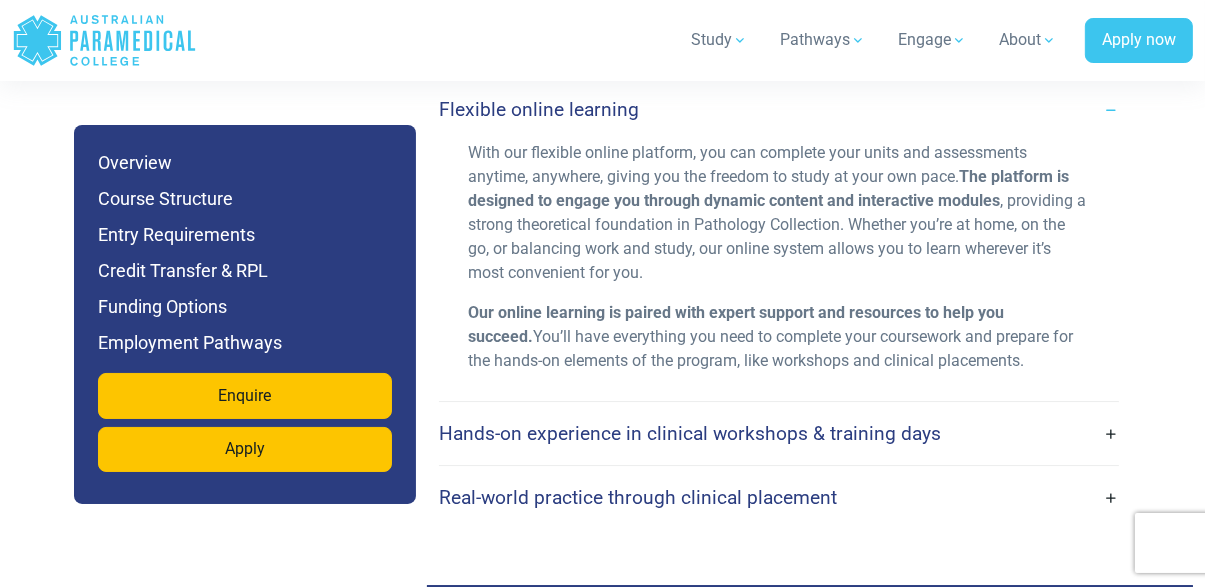 scroll, scrollTop: 5000, scrollLeft: 0, axis: vertical 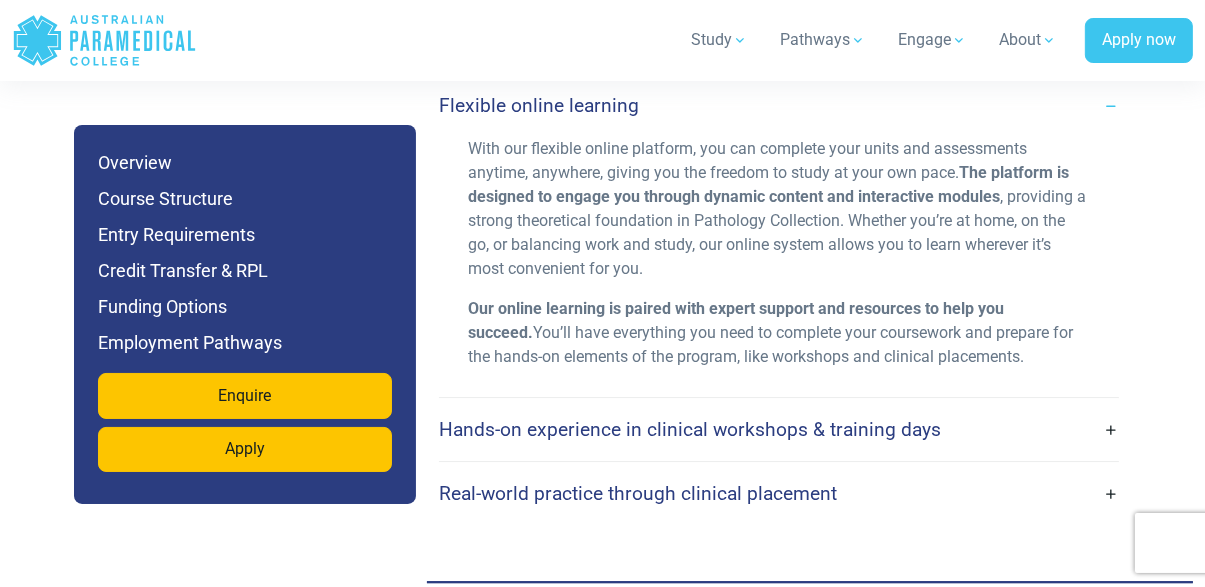 click on "Hands-on experience in clinical workshops & training days" at bounding box center [779, 429] 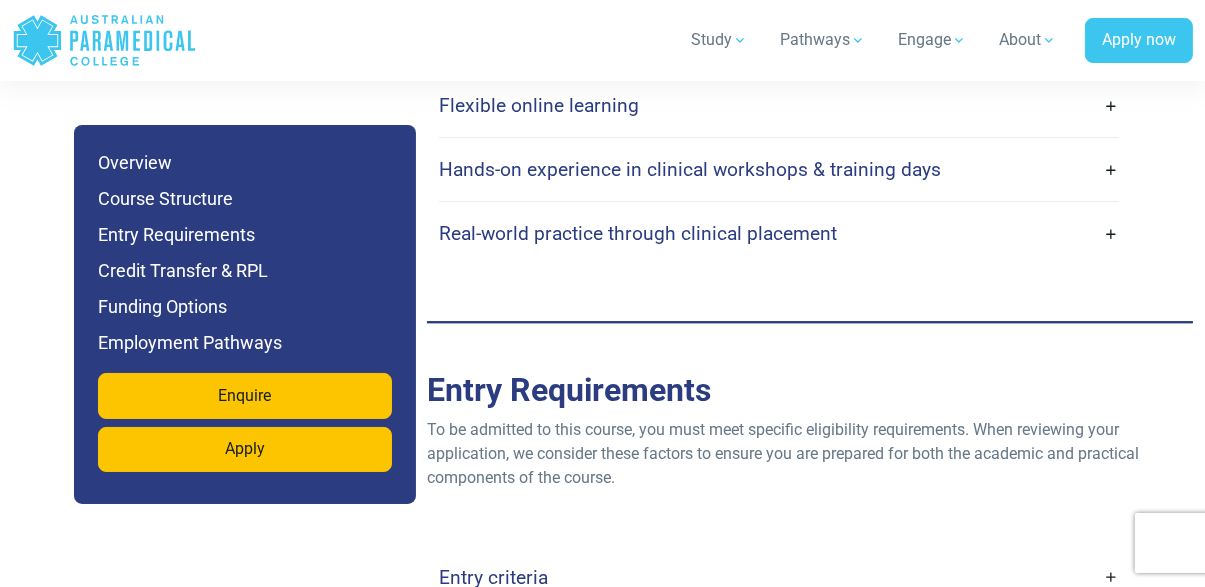 click on "Hands-on experience in clinical workshops & training days" at bounding box center (779, 169) 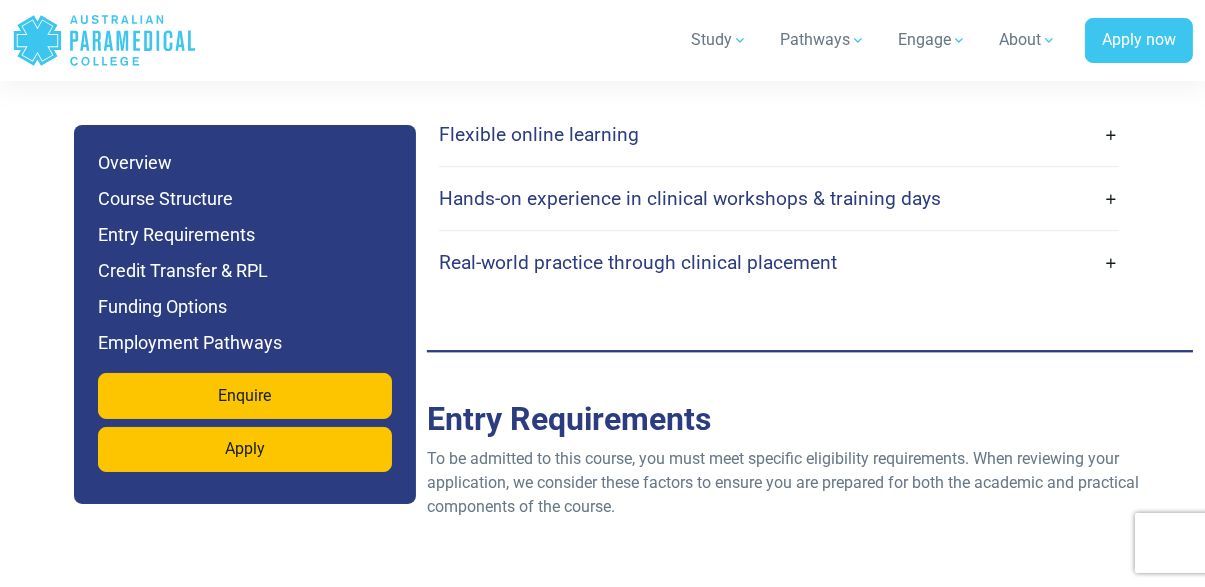 scroll, scrollTop: 4966, scrollLeft: 0, axis: vertical 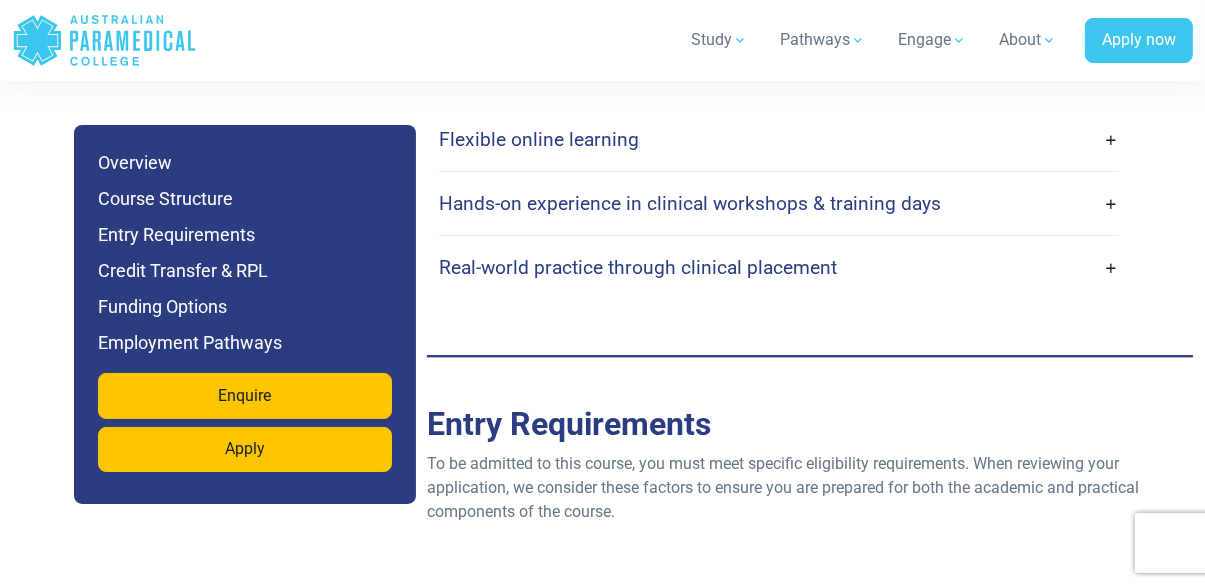 click on "Real-world practice through clinical placement" at bounding box center [779, 267] 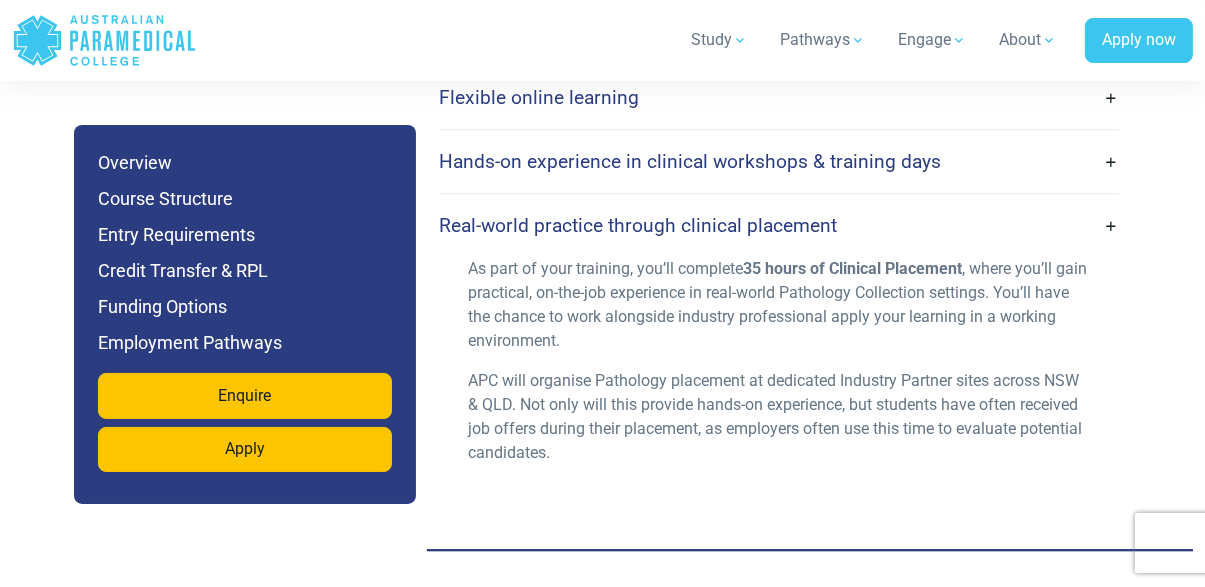 scroll, scrollTop: 5014, scrollLeft: 0, axis: vertical 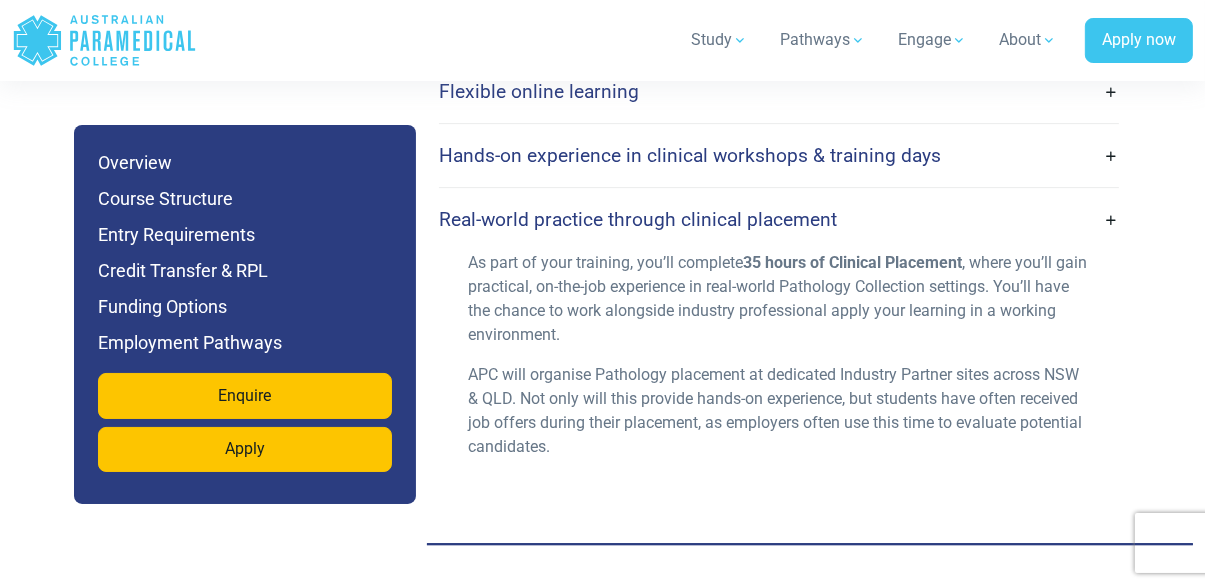 click on "Hands-on experience in clinical workshops & training days" at bounding box center (779, 155) 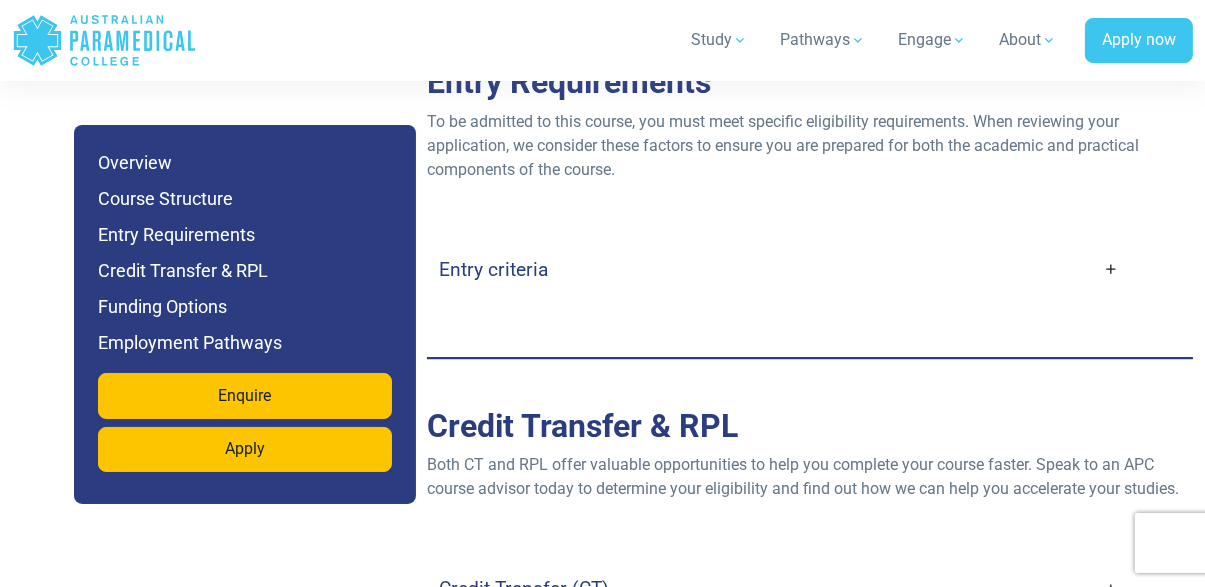 scroll, scrollTop: 5545, scrollLeft: 0, axis: vertical 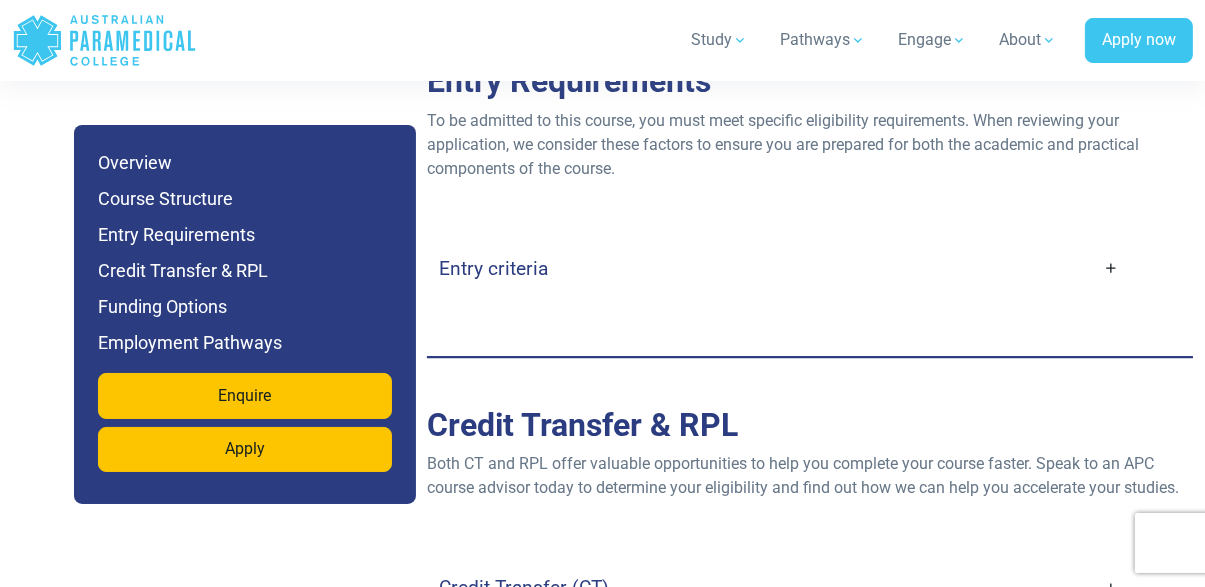 click on "Entry criteria" at bounding box center [779, 268] 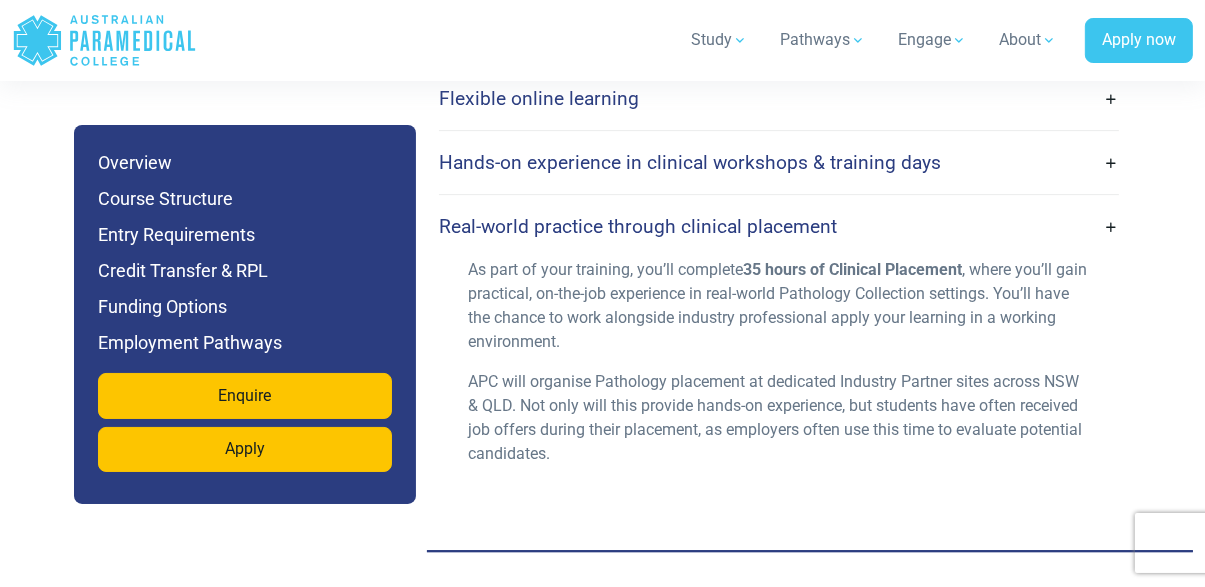 scroll, scrollTop: 5004, scrollLeft: 0, axis: vertical 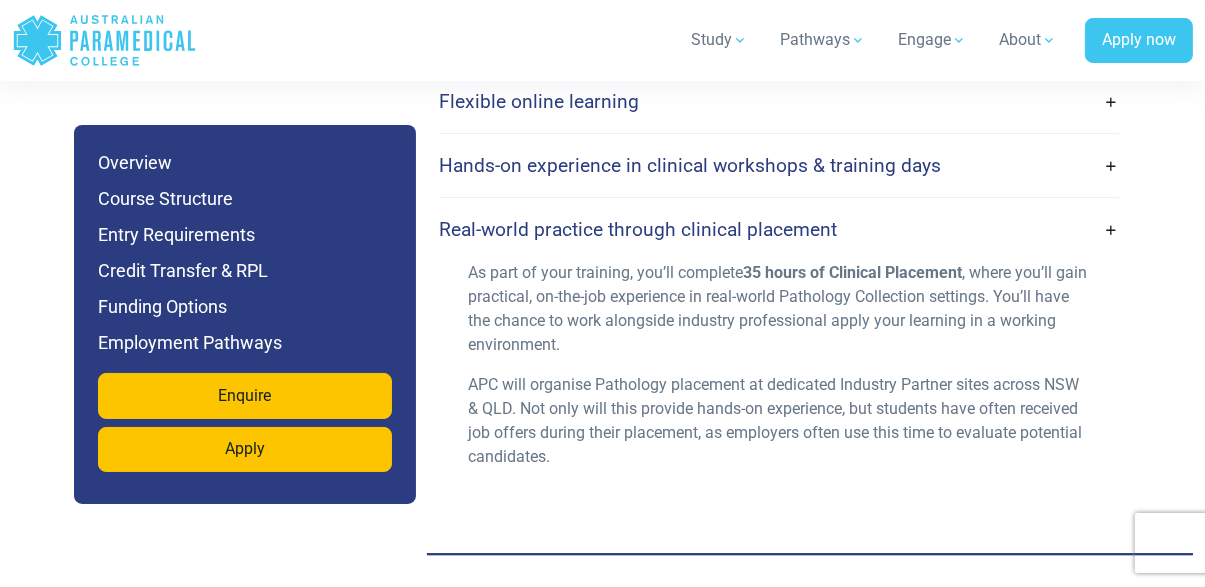 click on "Hands-on experience in clinical workshops & training days" at bounding box center (779, 165) 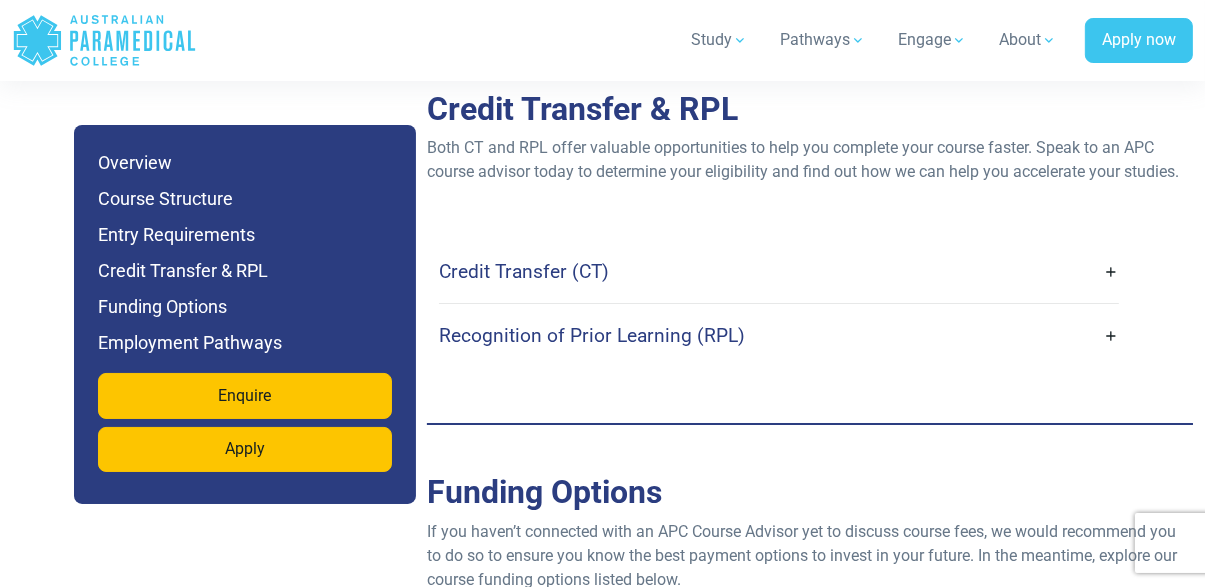 scroll, scrollTop: 6435, scrollLeft: 0, axis: vertical 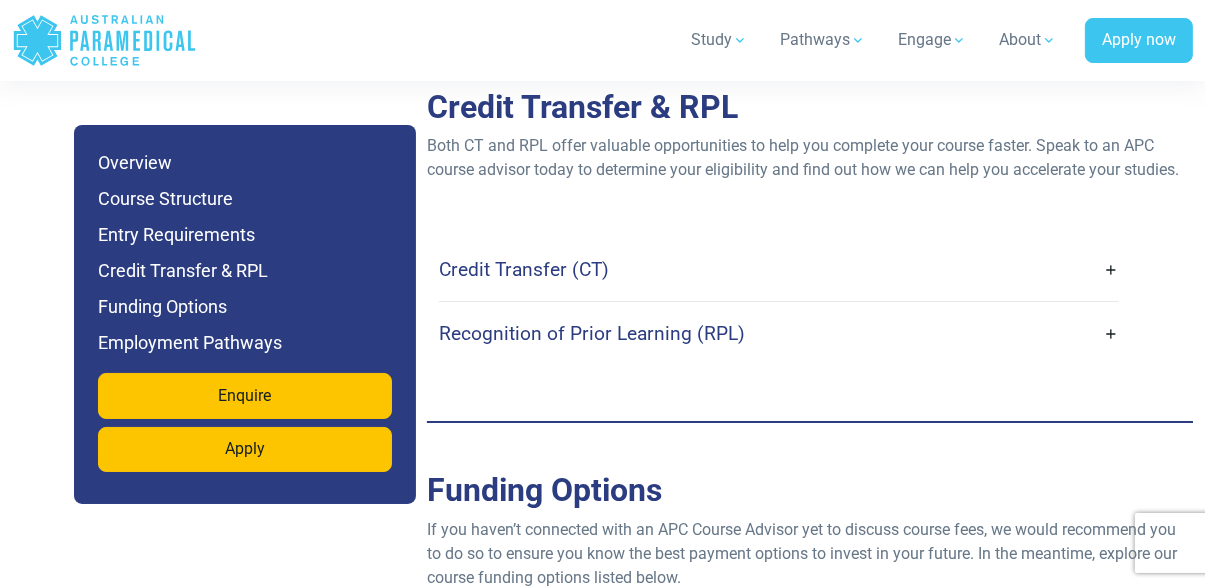 click on "Credit Transfer (CT)" at bounding box center [779, 269] 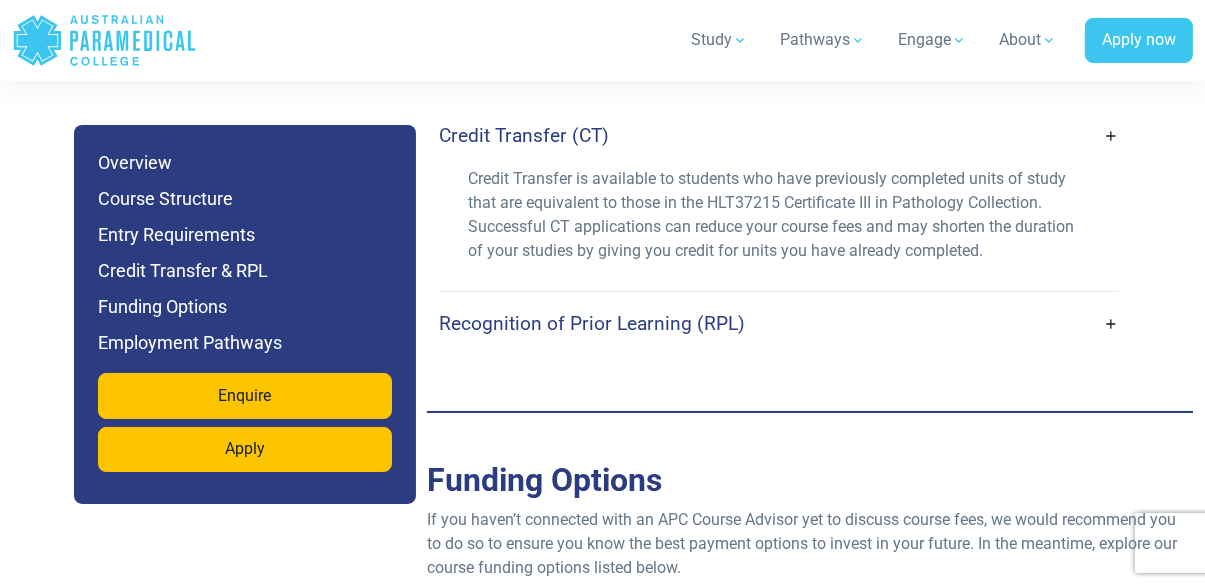 scroll, scrollTop: 6581, scrollLeft: 0, axis: vertical 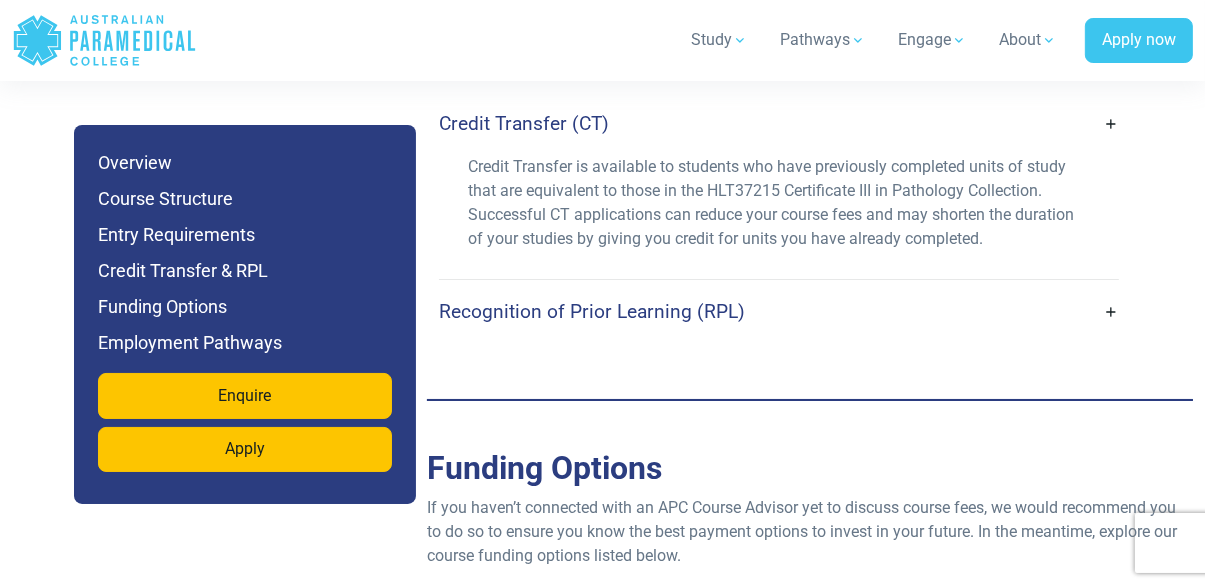 click on "Recognition of Prior Learning (RPL)" at bounding box center (779, 311) 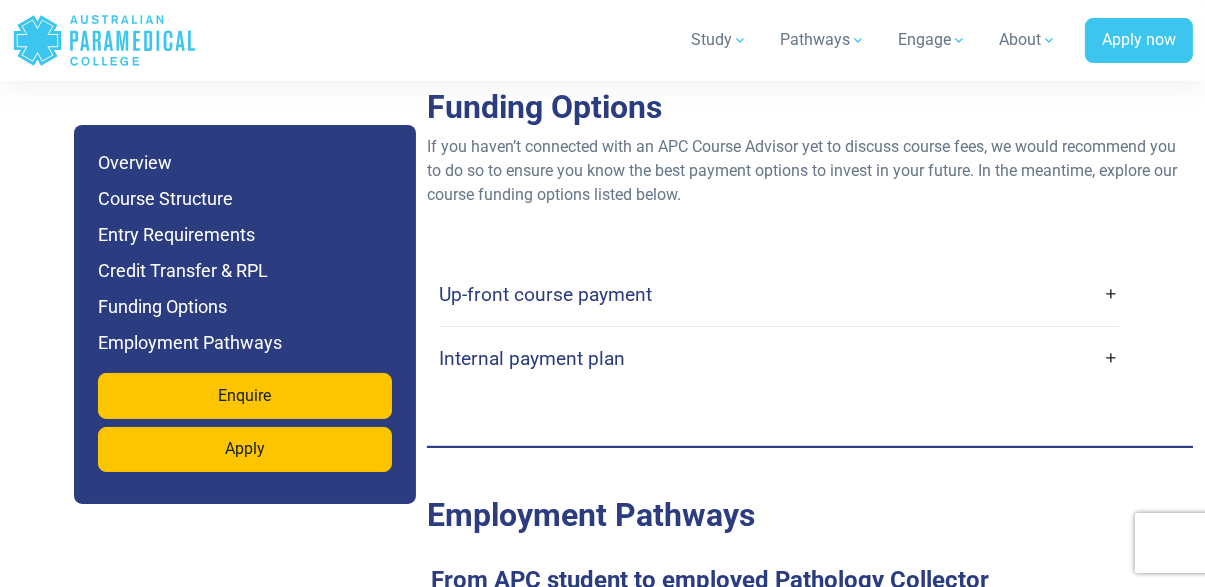 scroll, scrollTop: 7118, scrollLeft: 0, axis: vertical 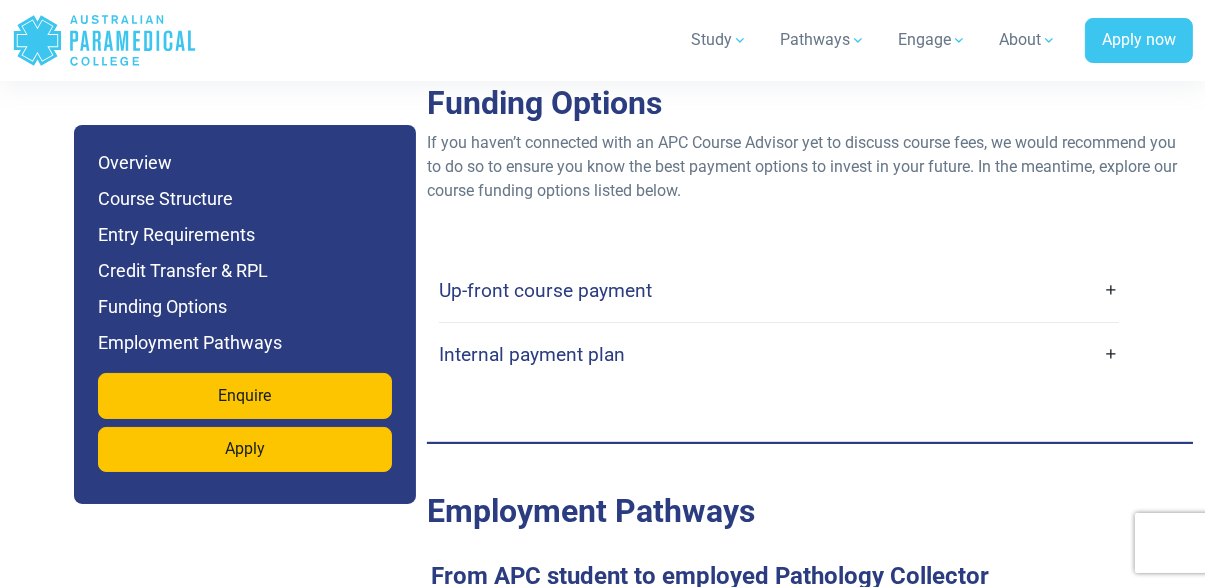 click on "Up-front course payment" at bounding box center (779, 290) 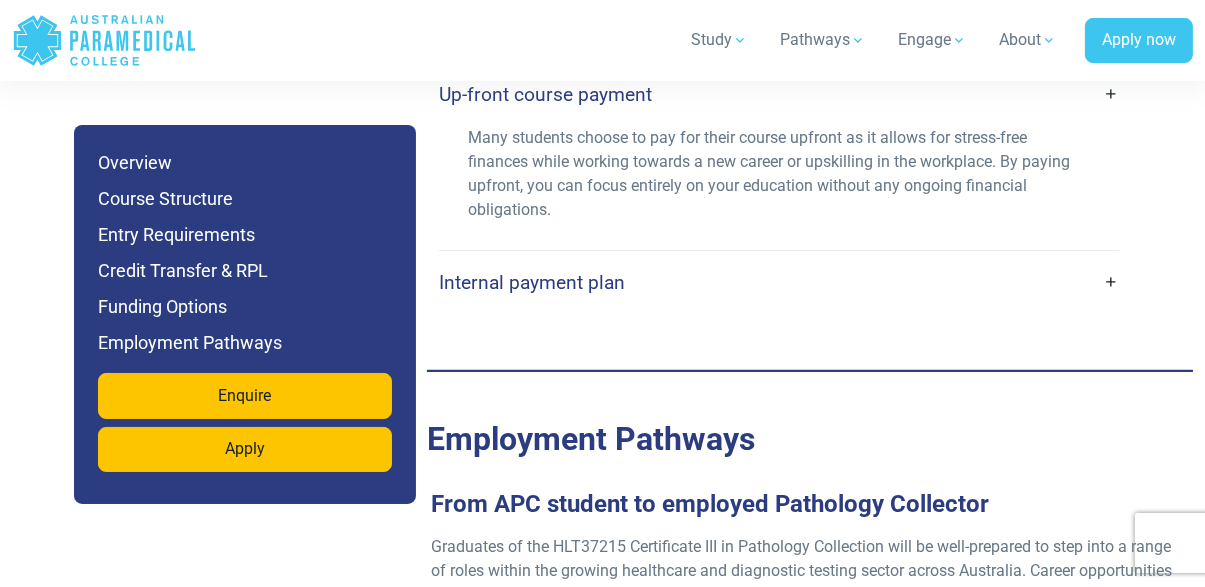 scroll, scrollTop: 7315, scrollLeft: 0, axis: vertical 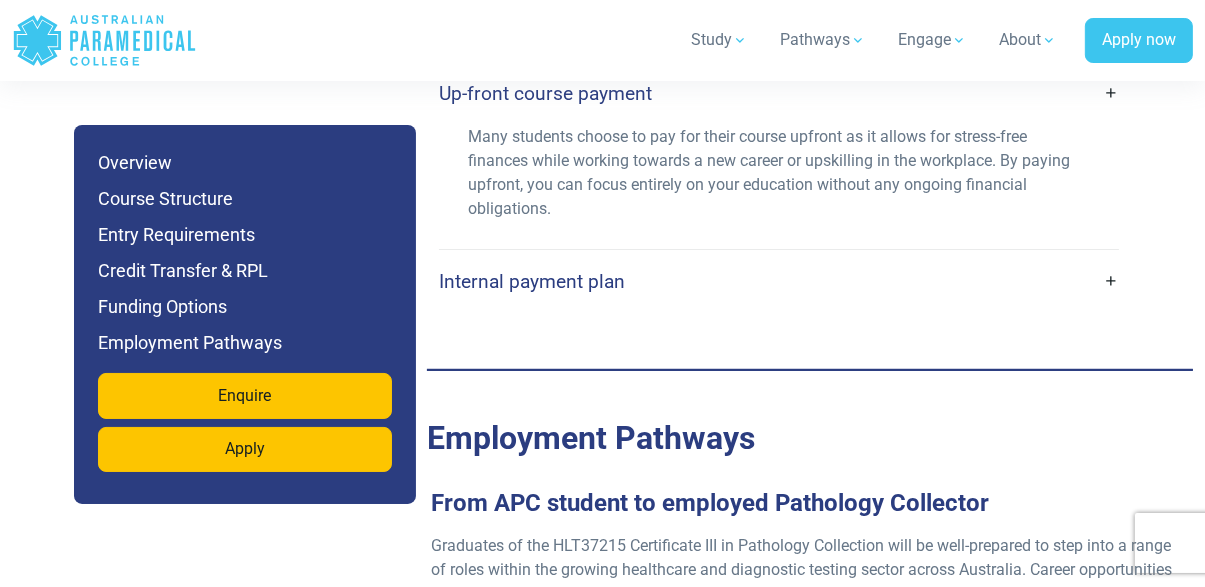 click on "Internal payment plan" at bounding box center [779, 281] 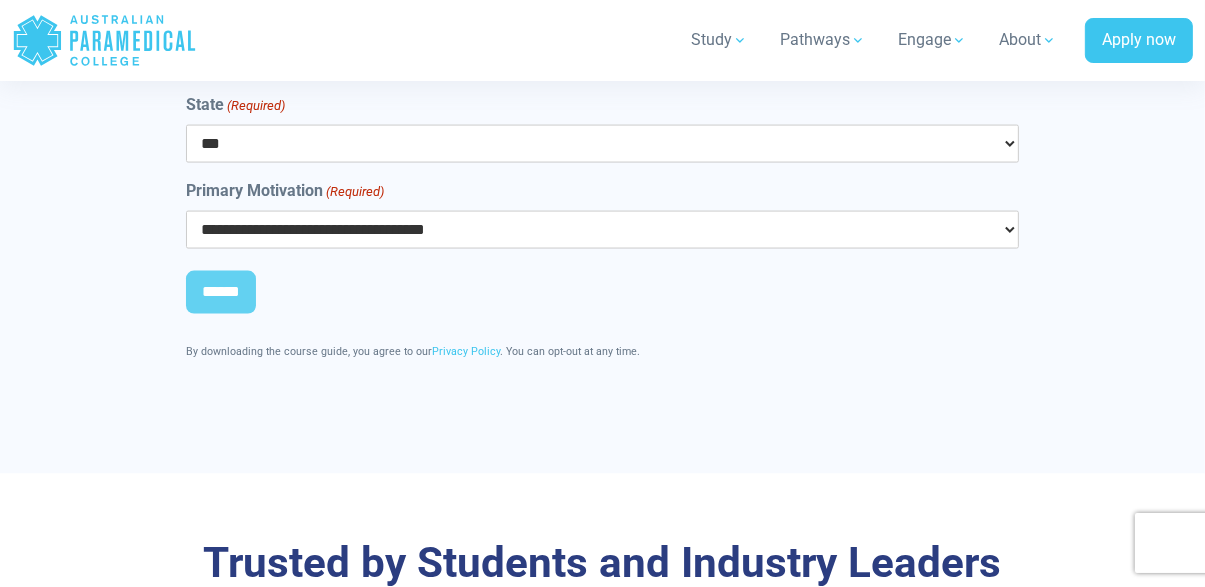scroll, scrollTop: 9588, scrollLeft: 0, axis: vertical 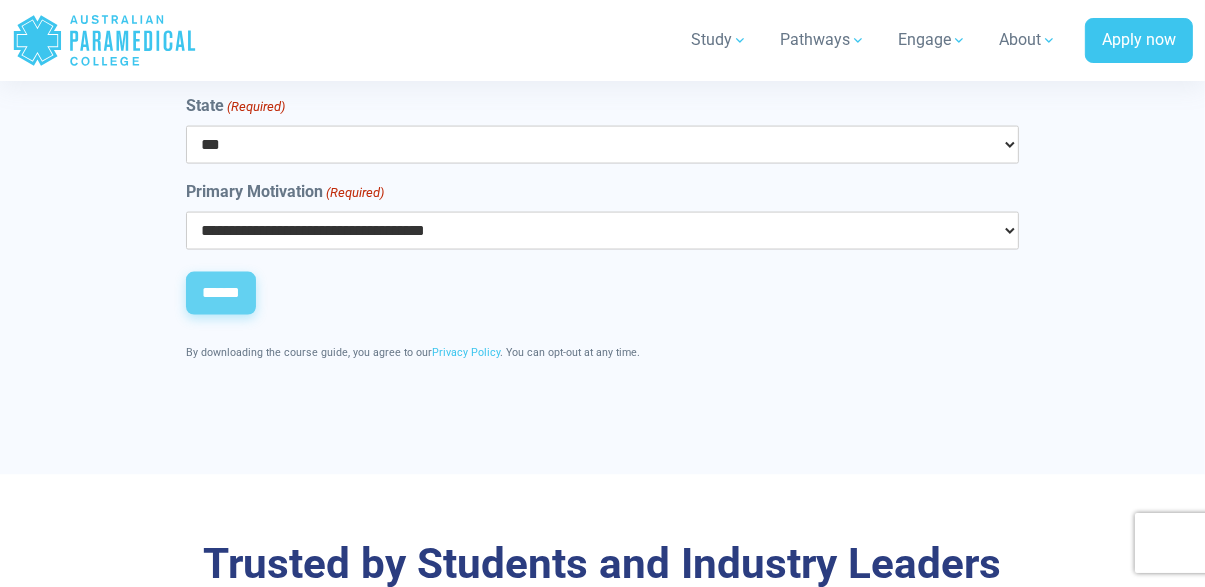 click on "******" at bounding box center (221, 294) 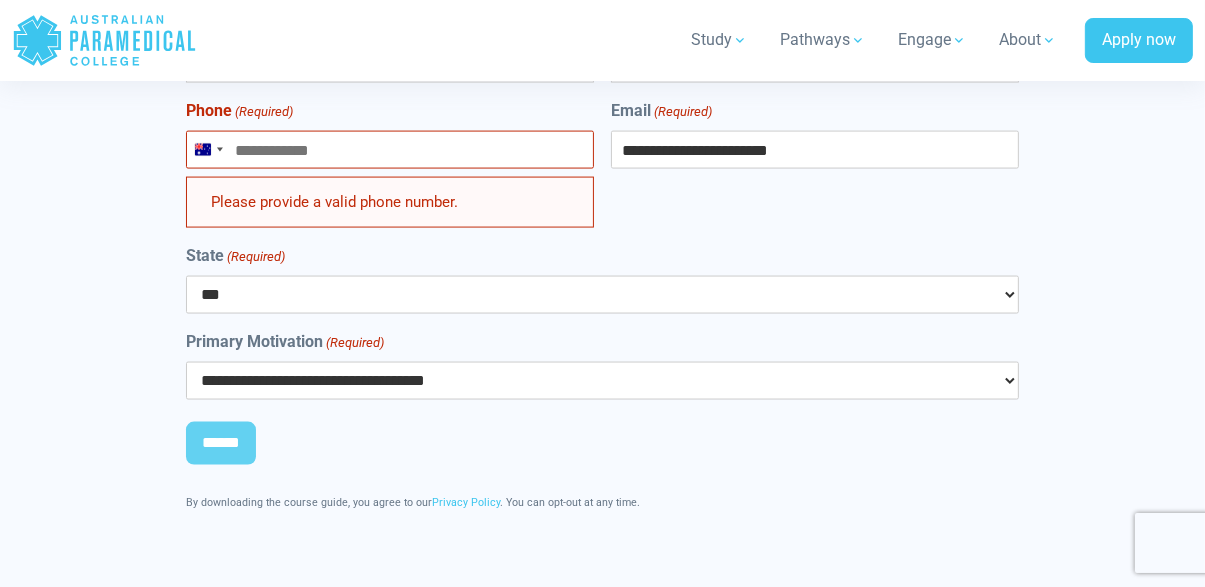 scroll, scrollTop: 9464, scrollLeft: 0, axis: vertical 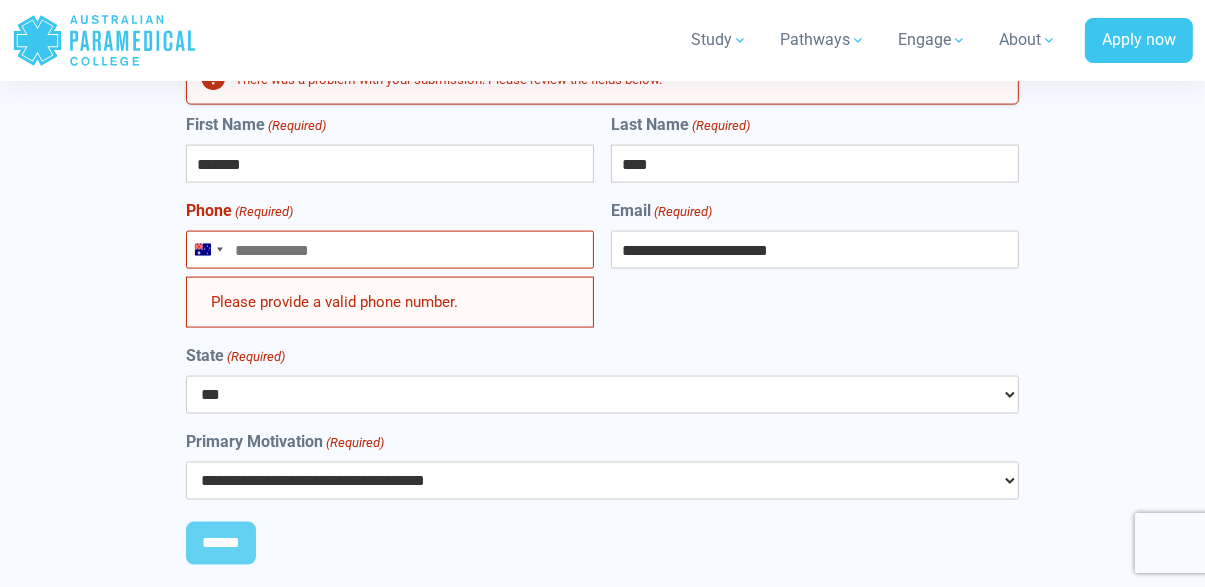 click on "Phone (Required)" at bounding box center [390, 250] 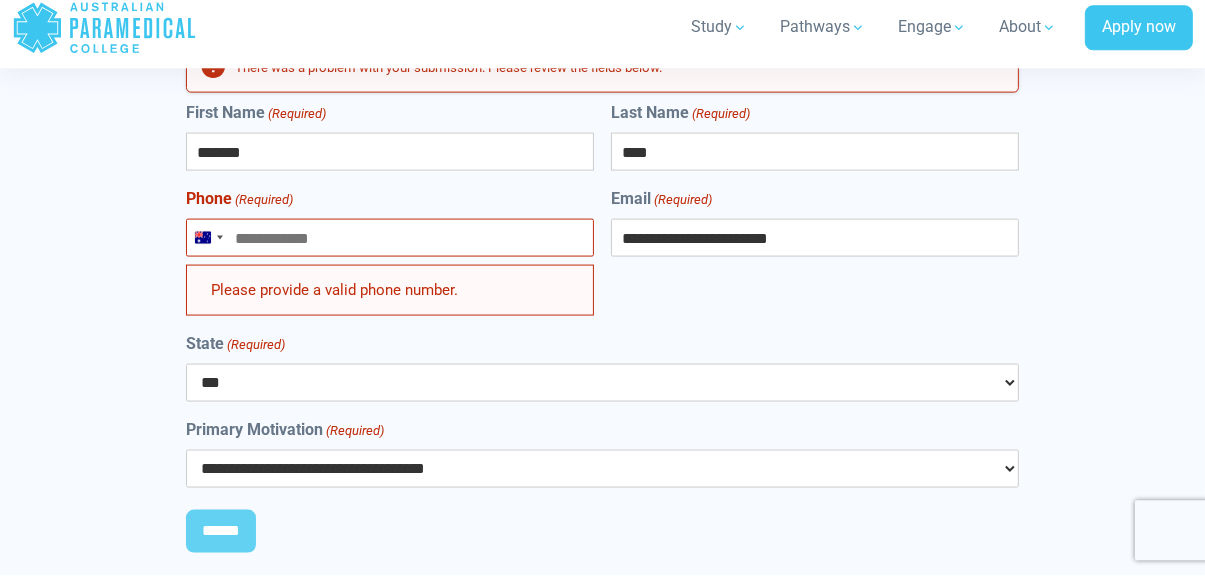 scroll, scrollTop: 9464, scrollLeft: 0, axis: vertical 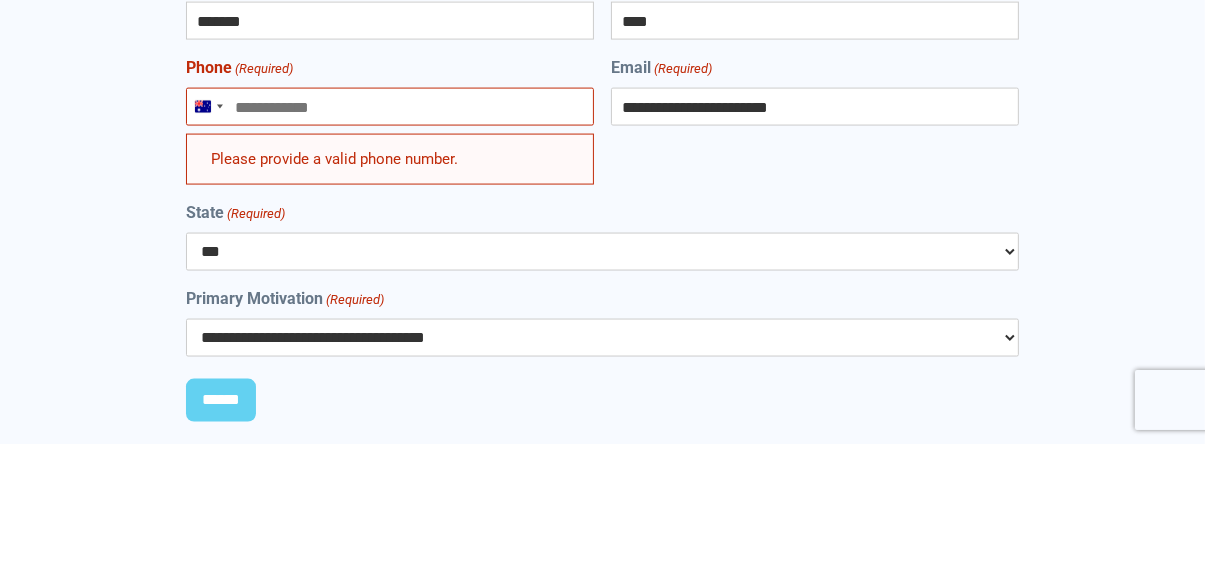 click on "Phone (Required)" at bounding box center (390, 250) 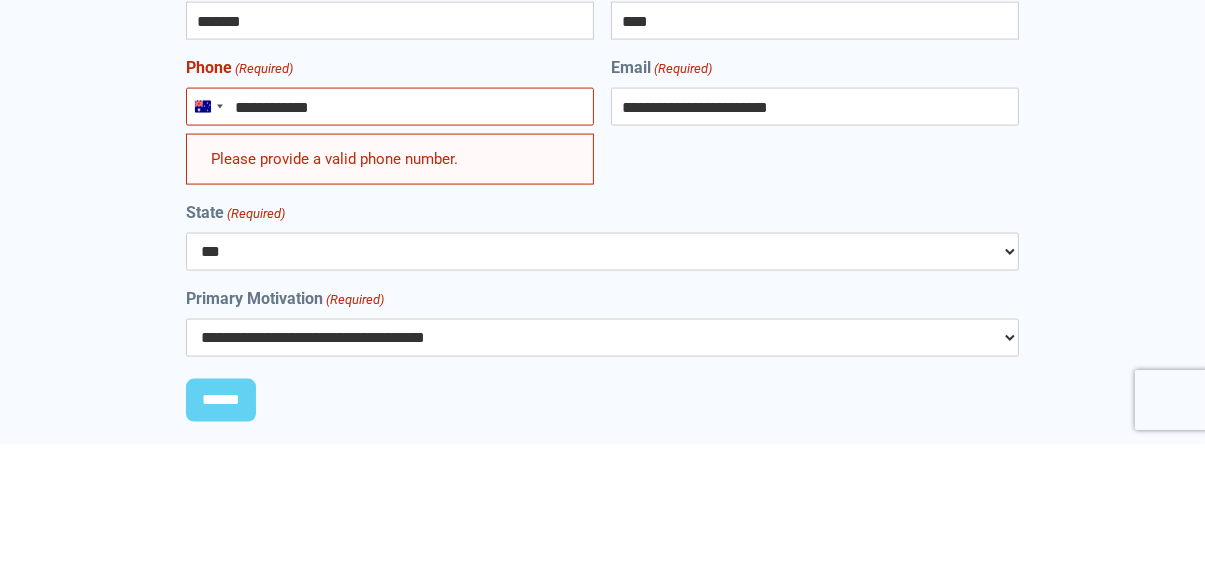 click on "**********" at bounding box center [602, 264] 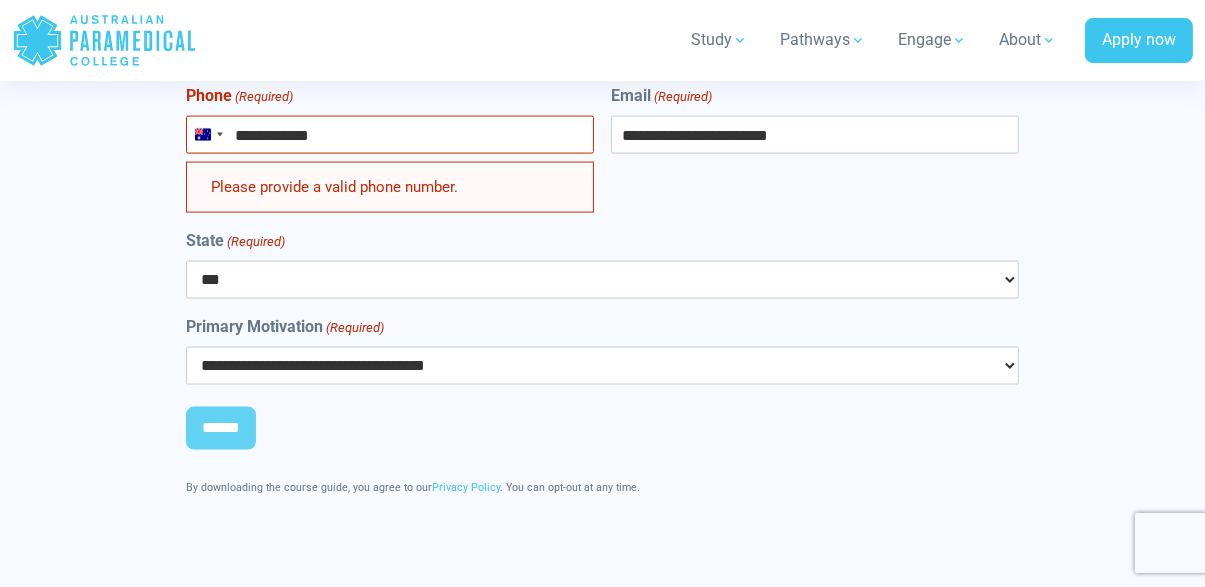 scroll, scrollTop: 9580, scrollLeft: 0, axis: vertical 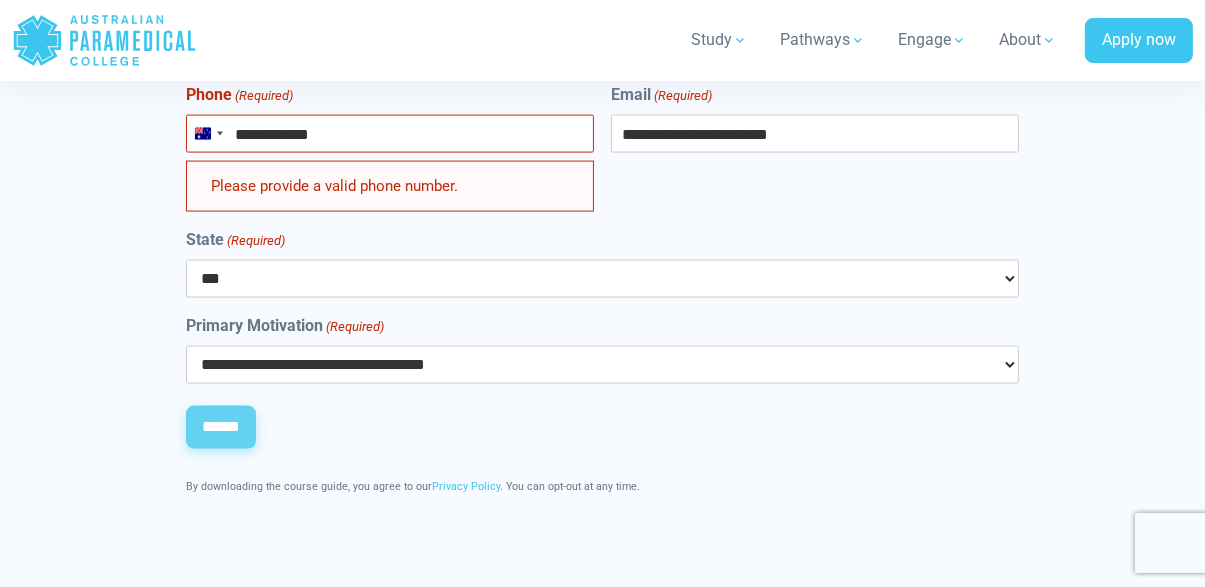 click on "******" at bounding box center (221, 428) 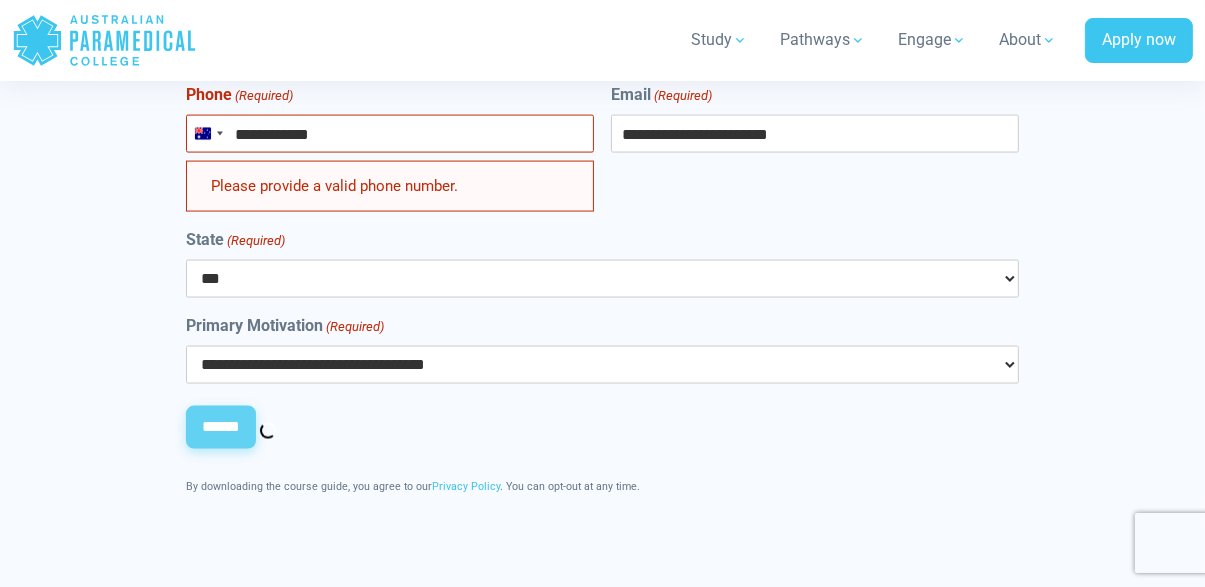 scroll, scrollTop: 9643, scrollLeft: 0, axis: vertical 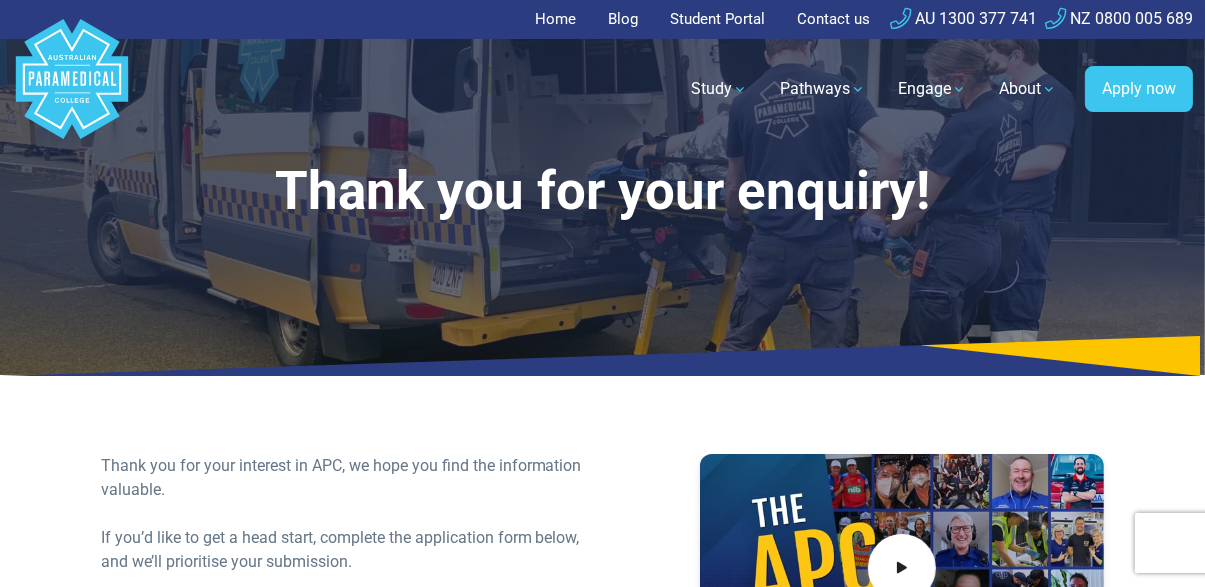click on "Student Portal" at bounding box center (717, 19) 